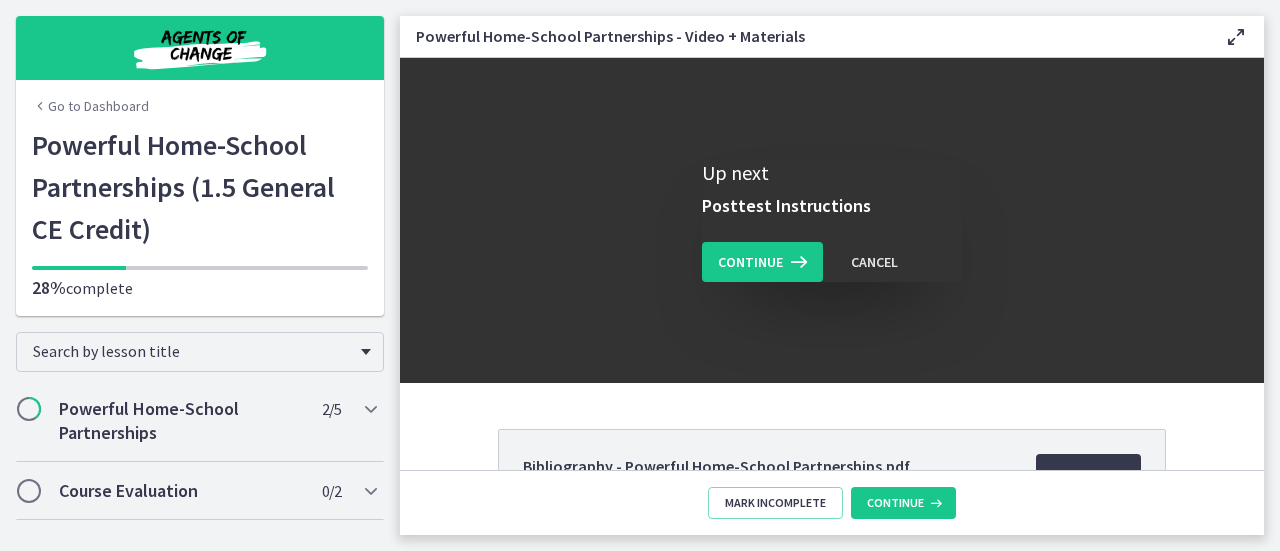 scroll, scrollTop: 0, scrollLeft: 0, axis: both 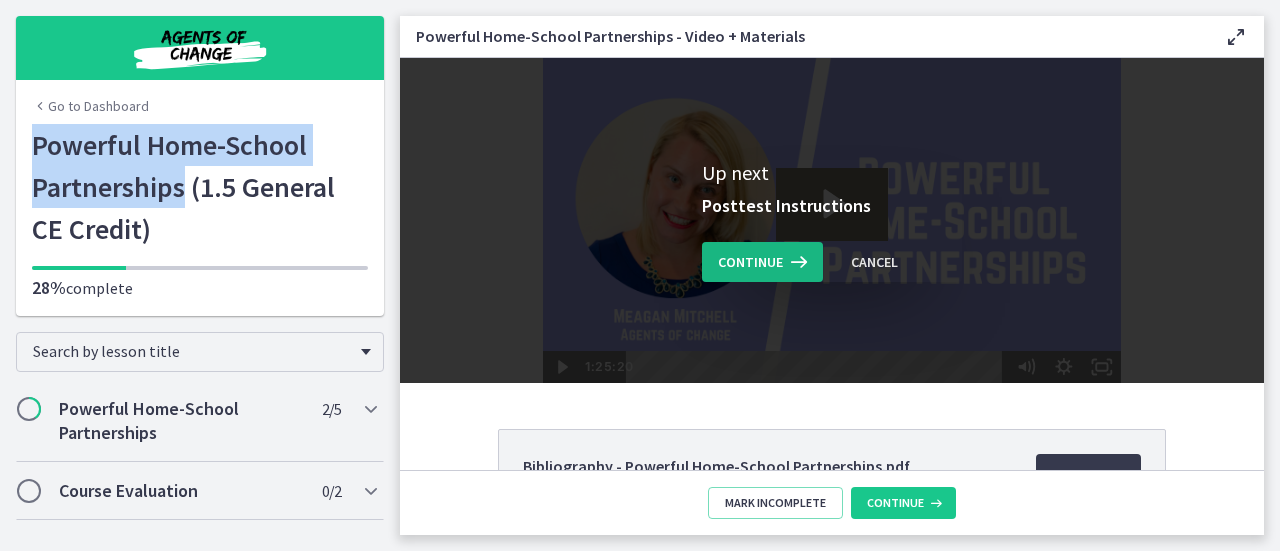 click on "Continue" at bounding box center (750, 262) 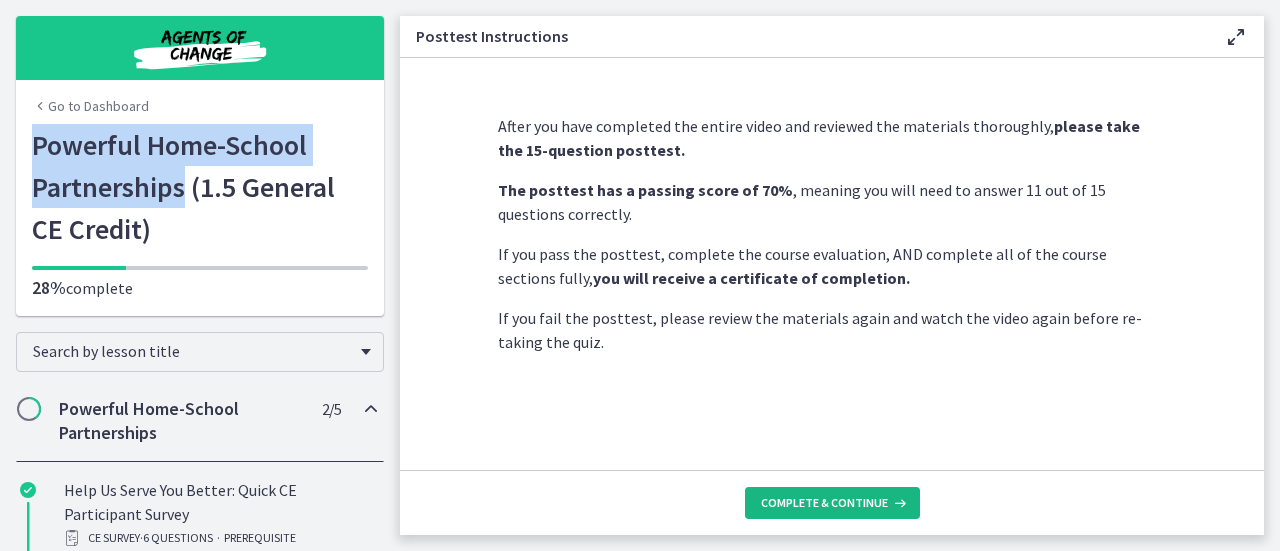 click on "Complete & continue" at bounding box center (824, 503) 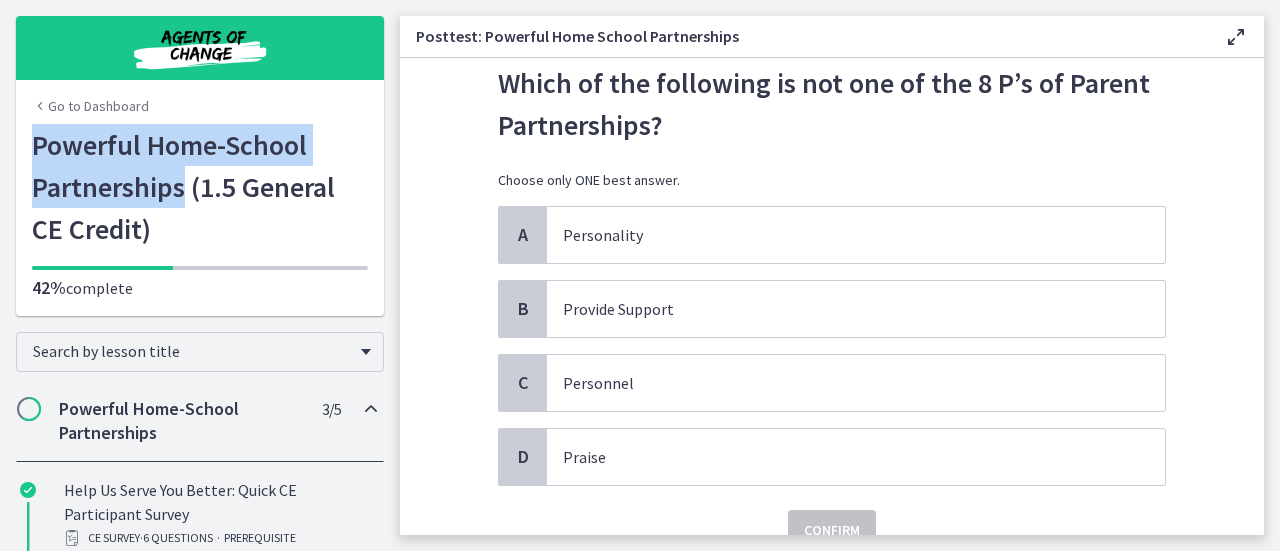 scroll, scrollTop: 100, scrollLeft: 0, axis: vertical 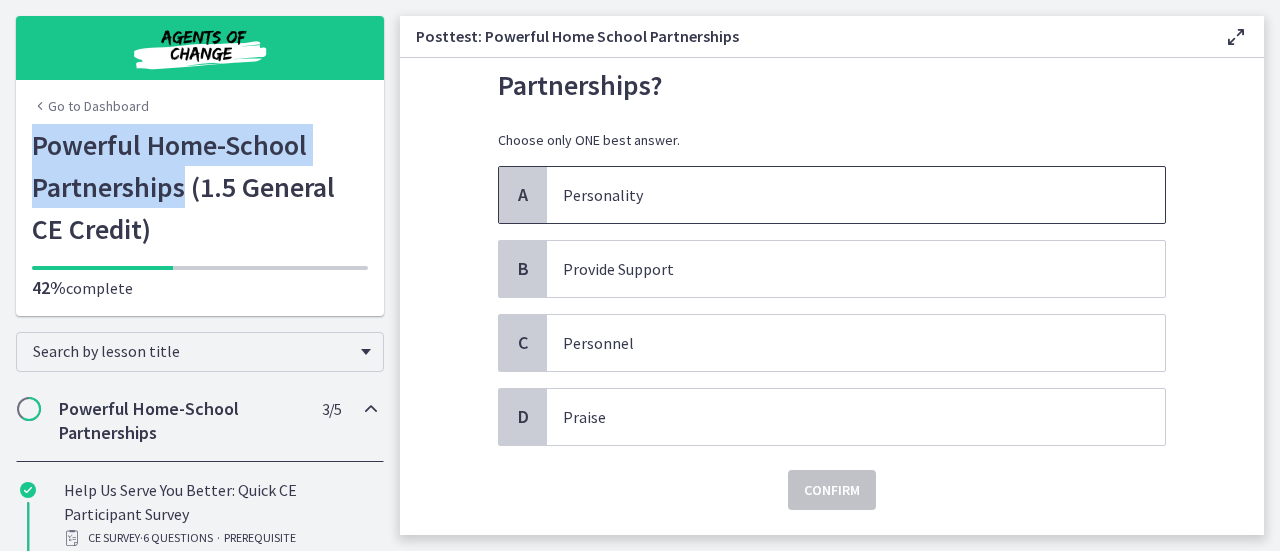 click on "Personality" at bounding box center (836, 195) 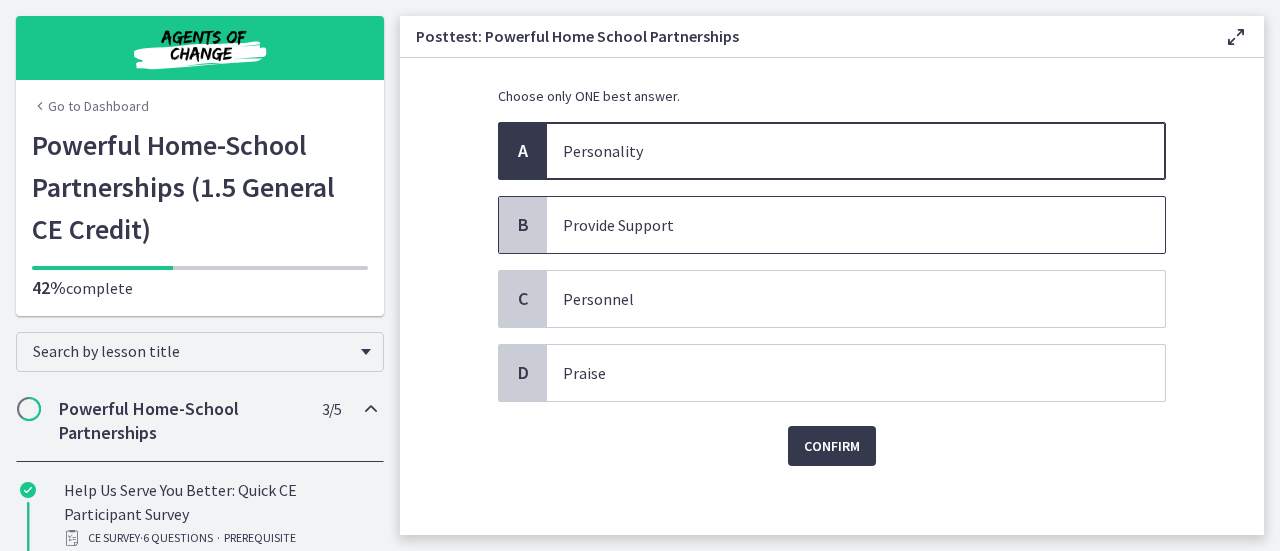 scroll, scrollTop: 152, scrollLeft: 0, axis: vertical 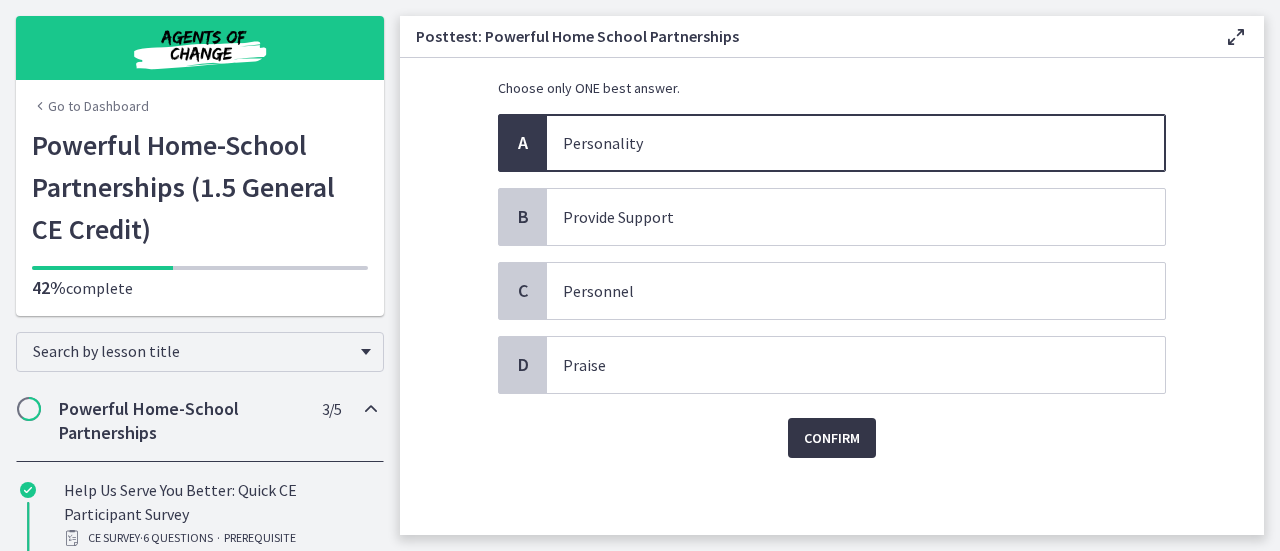 click on "Confirm" at bounding box center [832, 438] 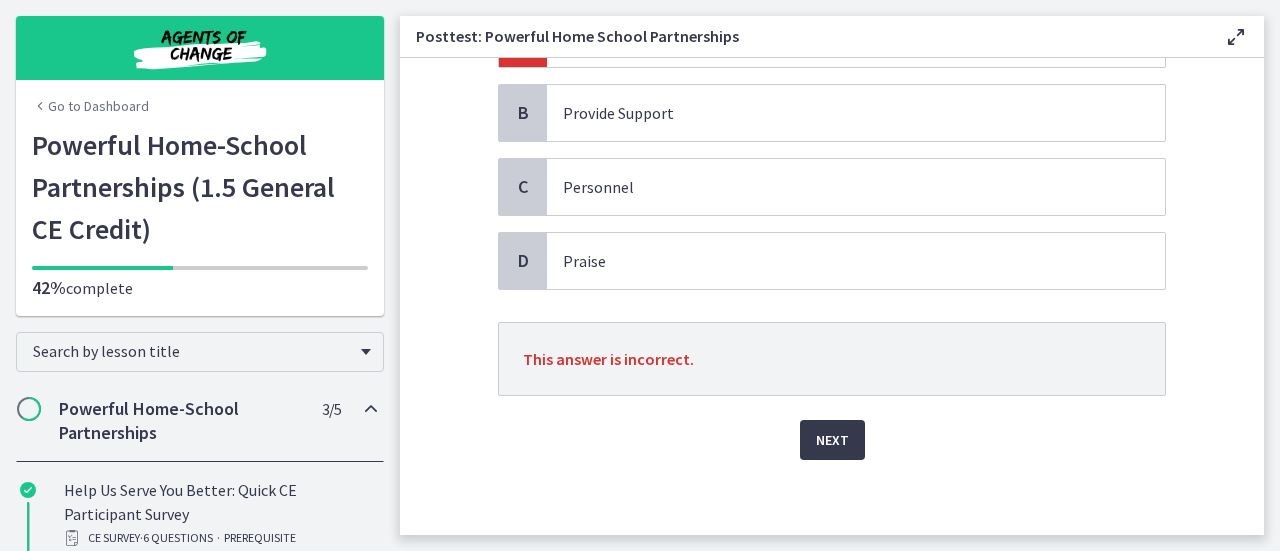 scroll, scrollTop: 257, scrollLeft: 0, axis: vertical 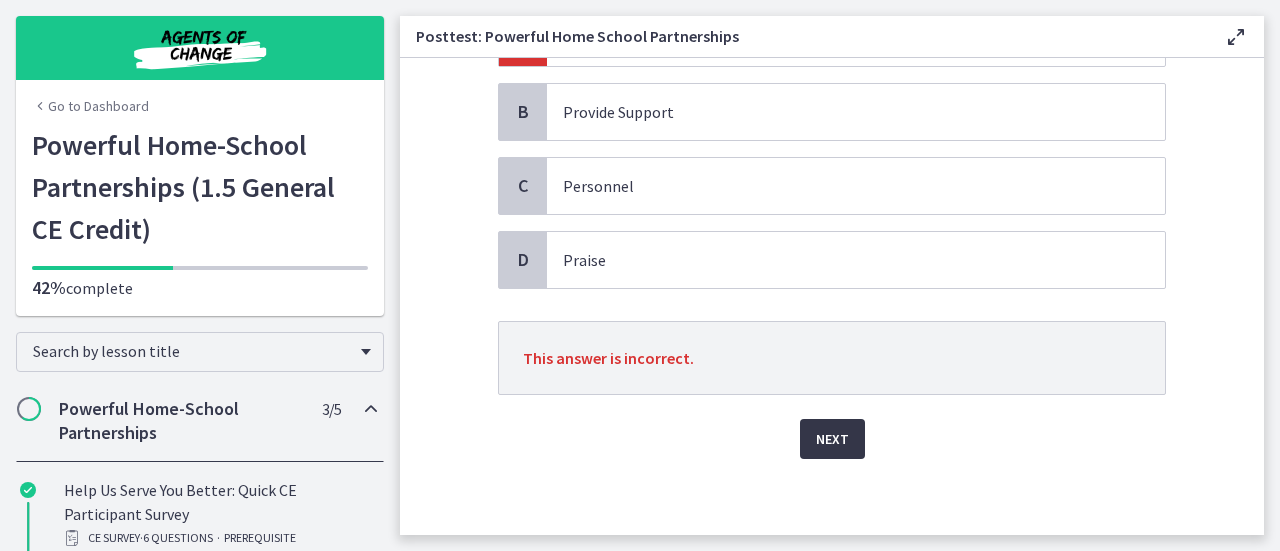 click on "Next" at bounding box center [832, 439] 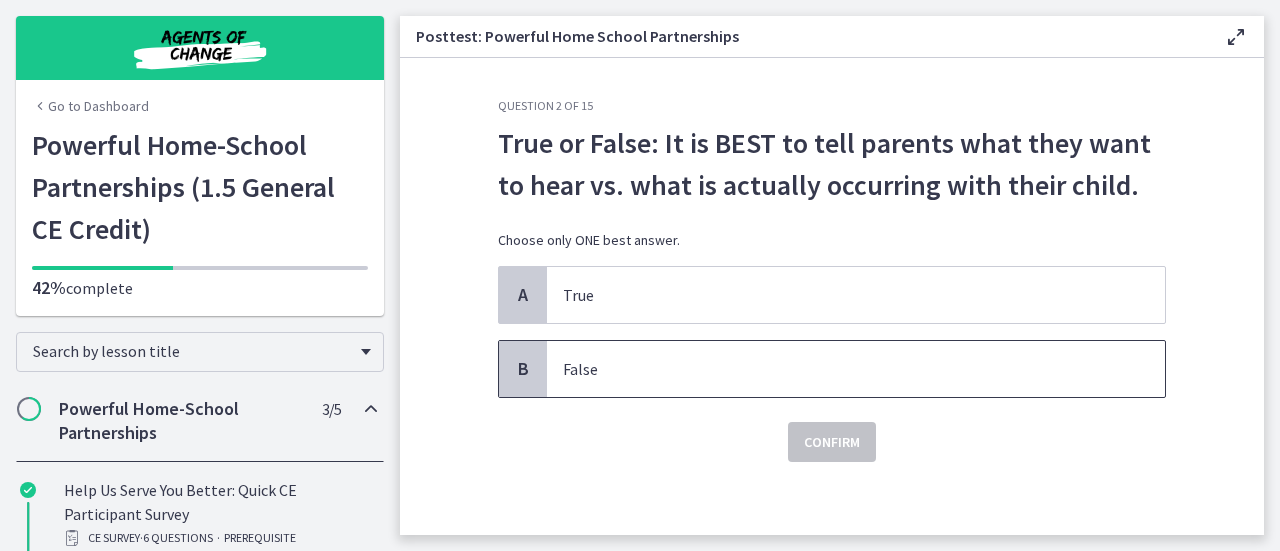 drag, startPoint x: 594, startPoint y: 379, endPoint x: 757, endPoint y: 409, distance: 165.73775 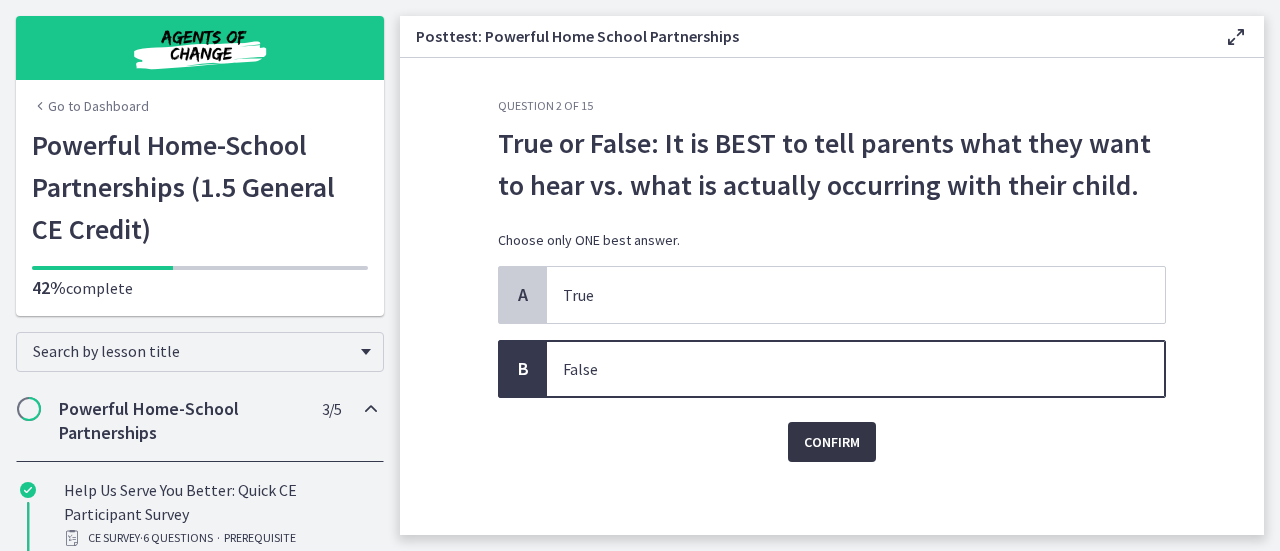 click on "Confirm" at bounding box center [832, 442] 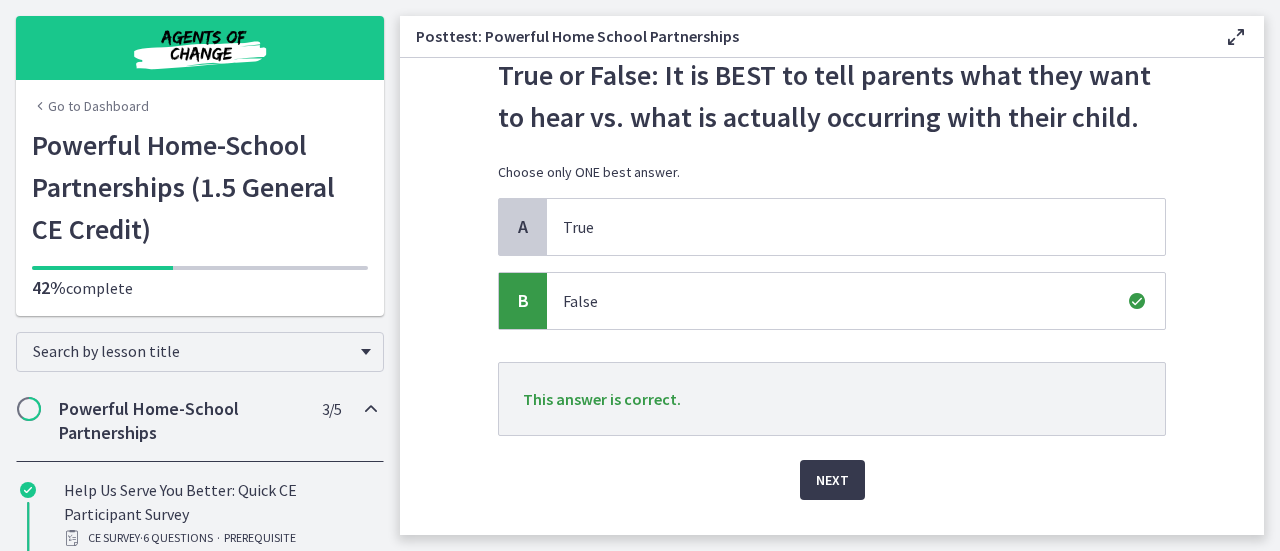 scroll, scrollTop: 100, scrollLeft: 0, axis: vertical 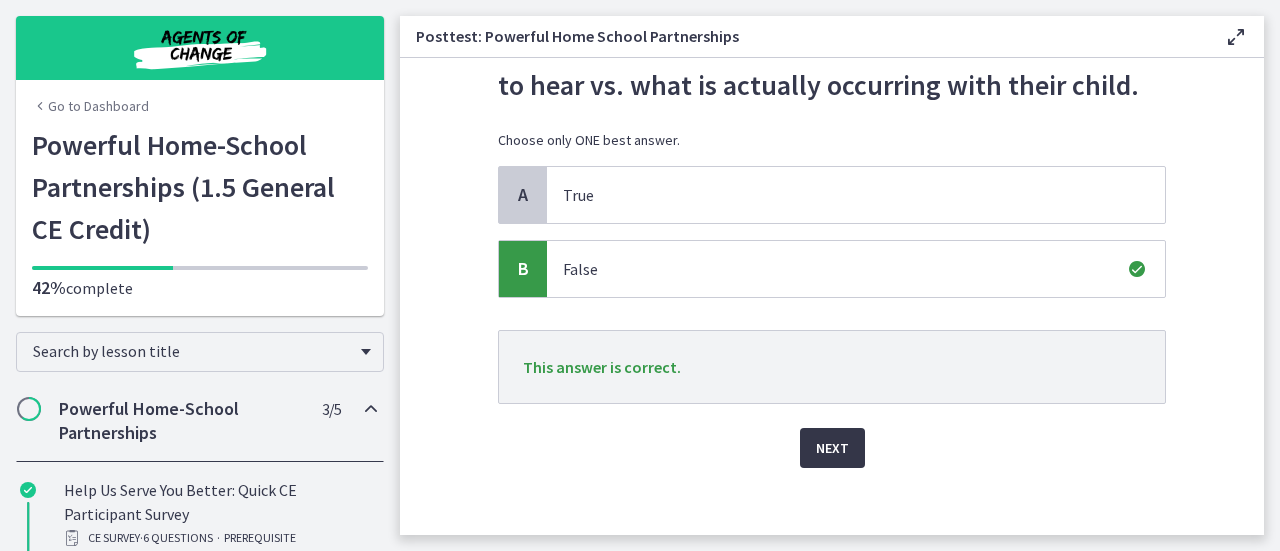 click on "Next" at bounding box center (832, 448) 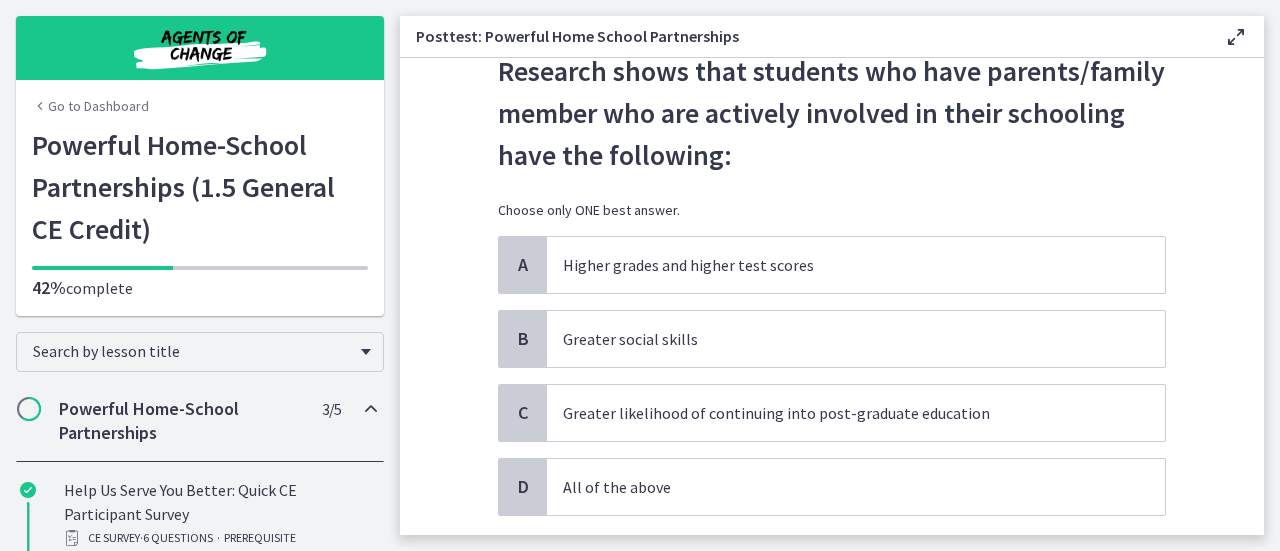 scroll, scrollTop: 100, scrollLeft: 0, axis: vertical 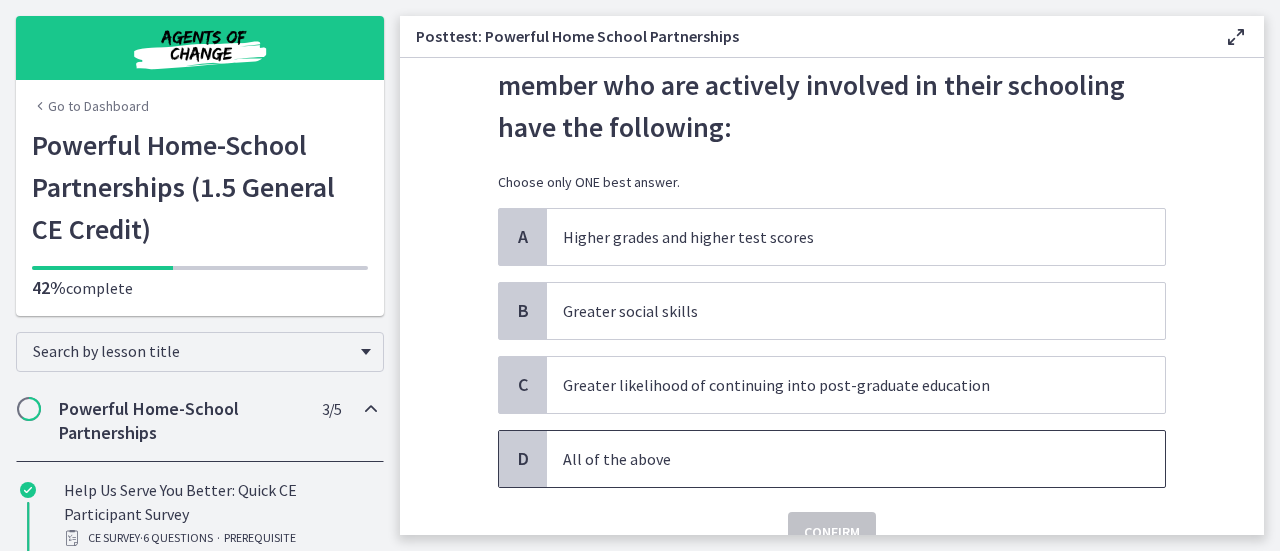 click on "All of the above" at bounding box center [836, 459] 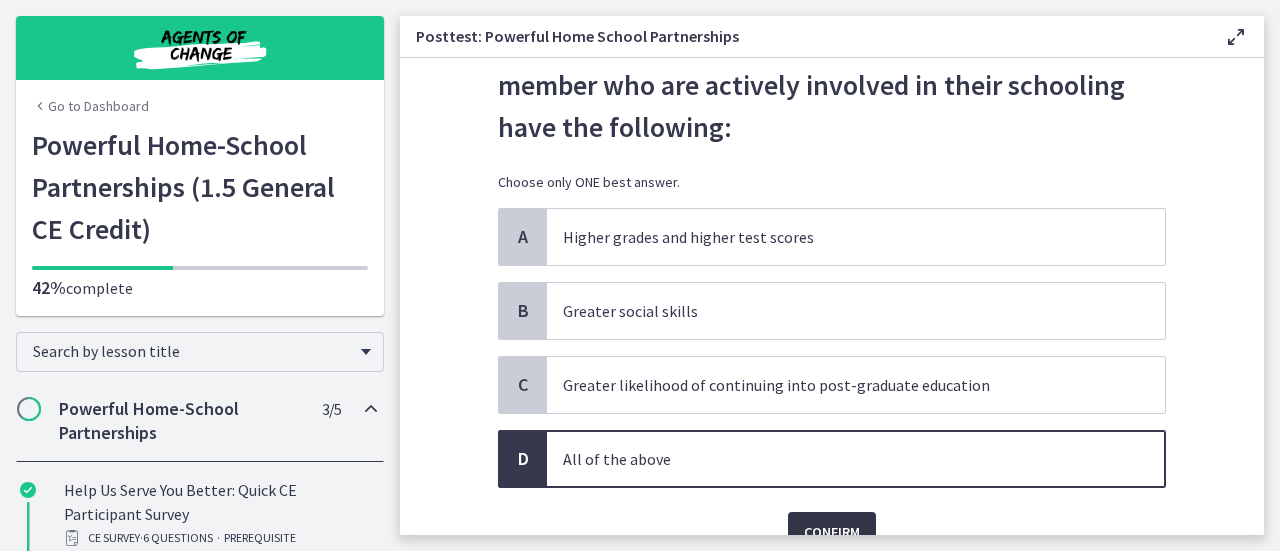 click on "Confirm" at bounding box center (832, 532) 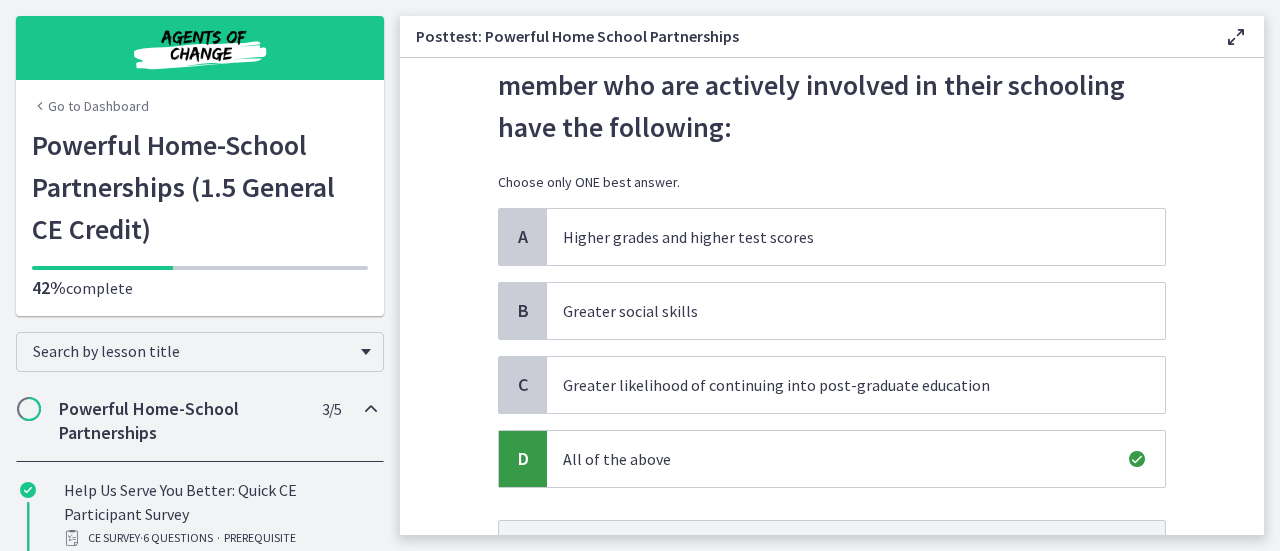 scroll, scrollTop: 200, scrollLeft: 0, axis: vertical 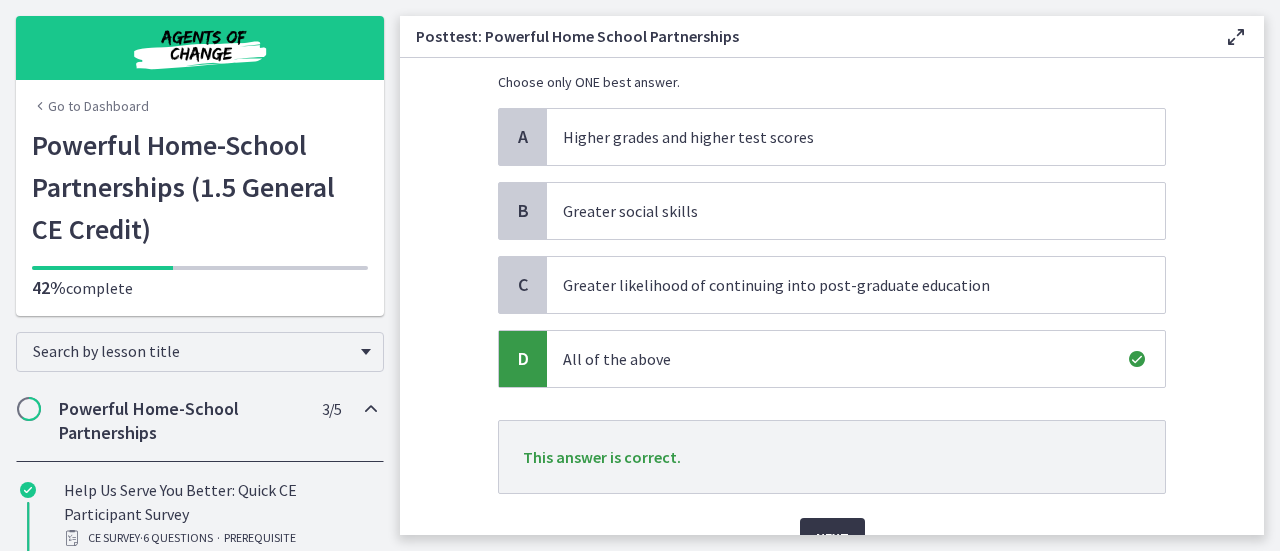 click on "Next" at bounding box center [832, 538] 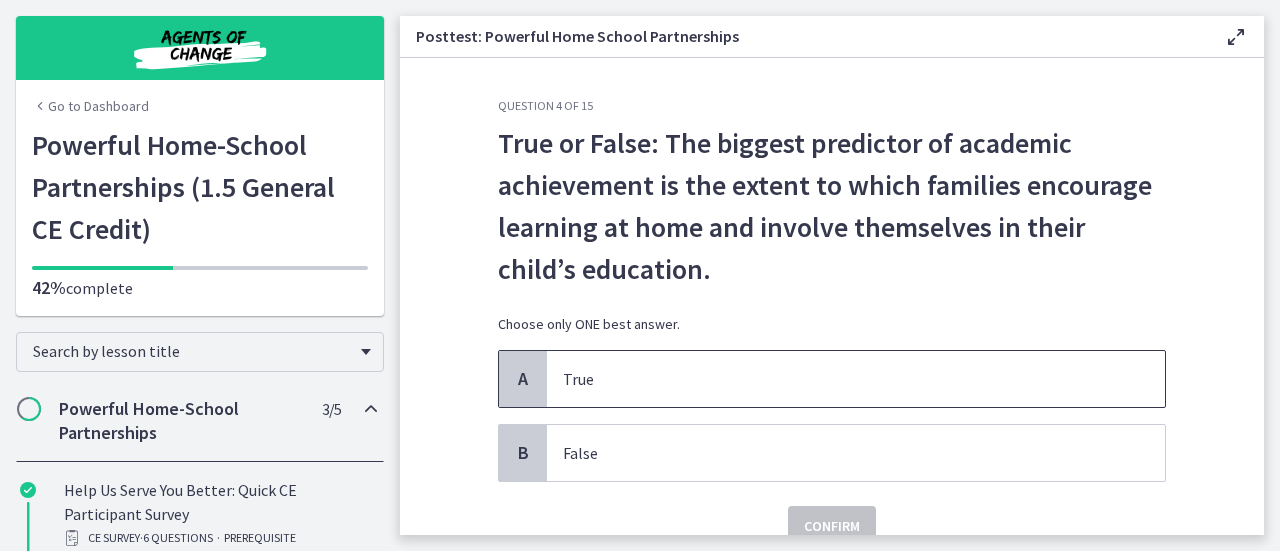 click on "True" at bounding box center [836, 379] 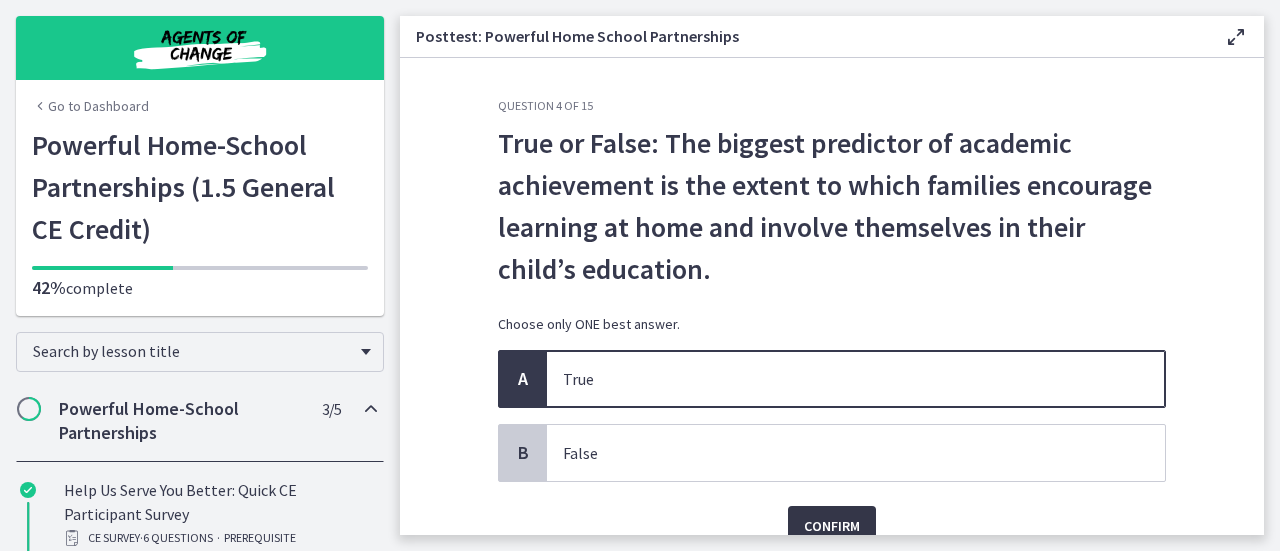 click on "Confirm" at bounding box center [832, 526] 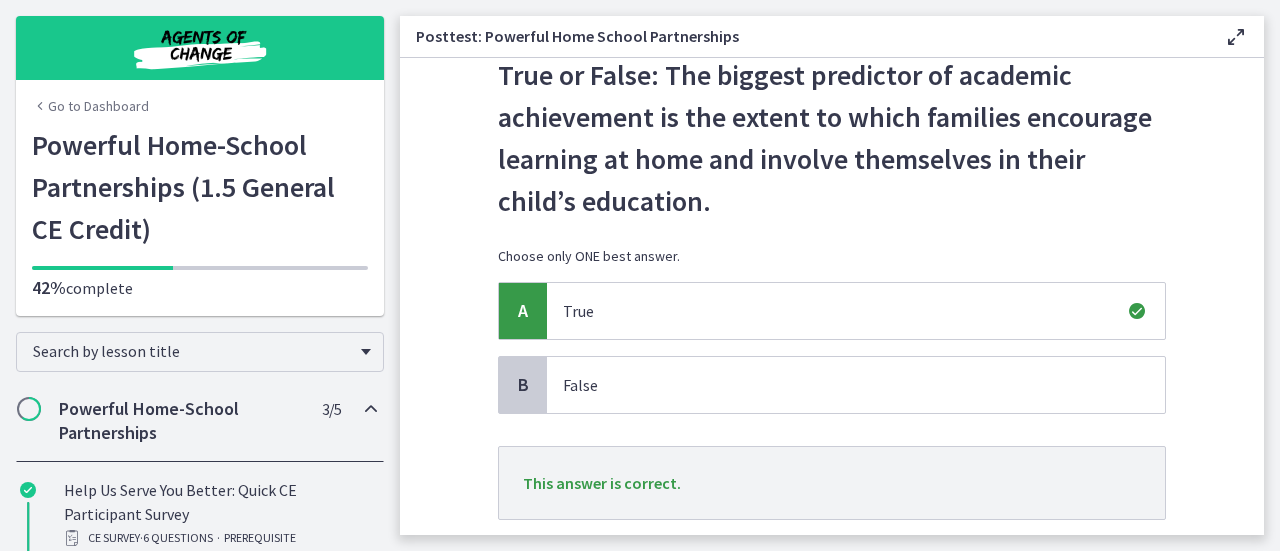 scroll, scrollTop: 100, scrollLeft: 0, axis: vertical 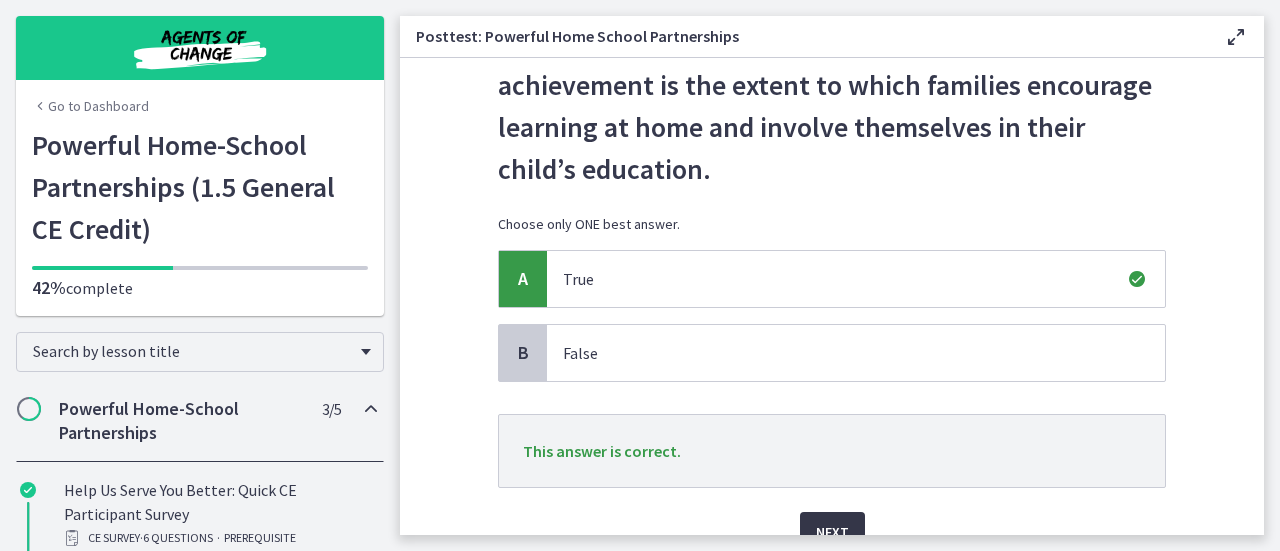 click on "Next" at bounding box center (832, 532) 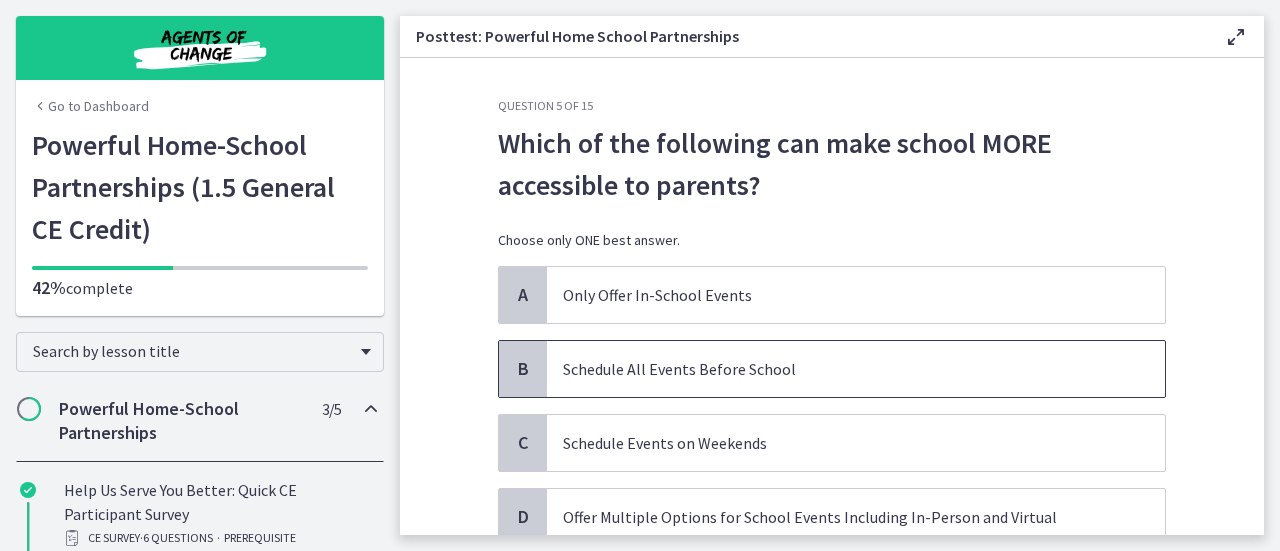 scroll, scrollTop: 100, scrollLeft: 0, axis: vertical 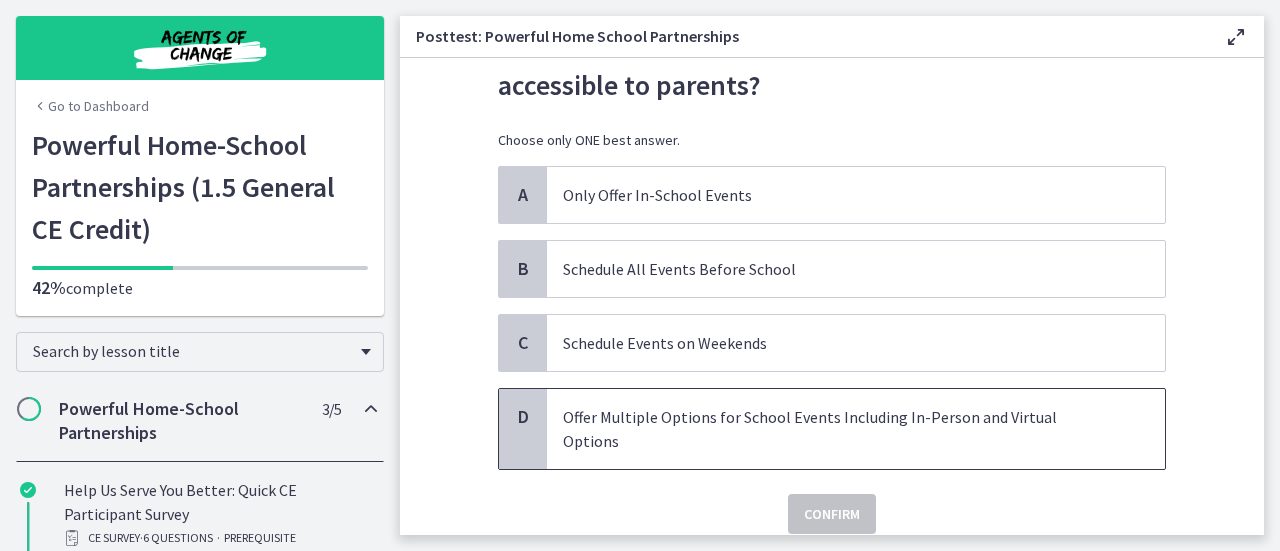 click on "Offer Multiple Options for School Events Including In-Person and Virtual Options" at bounding box center [836, 429] 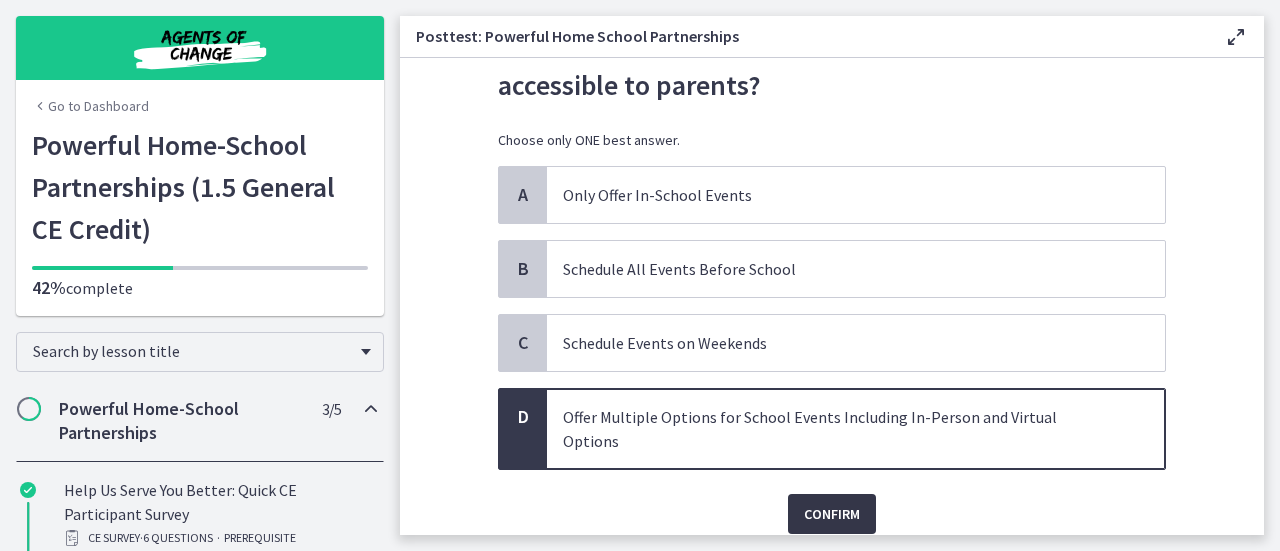 click on "Confirm" at bounding box center [832, 514] 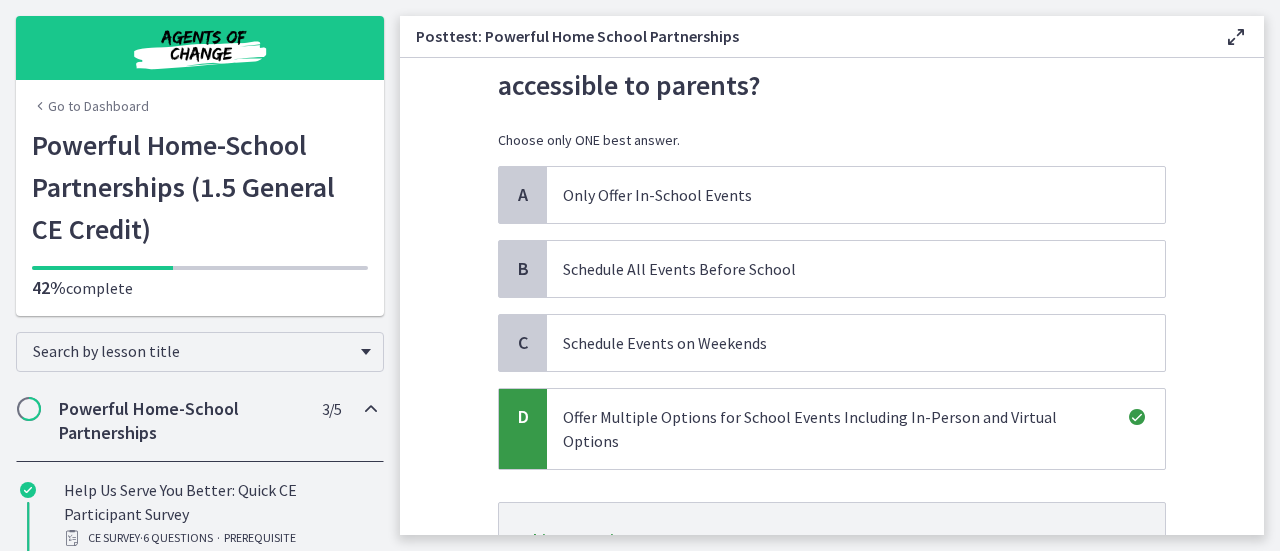 scroll, scrollTop: 200, scrollLeft: 0, axis: vertical 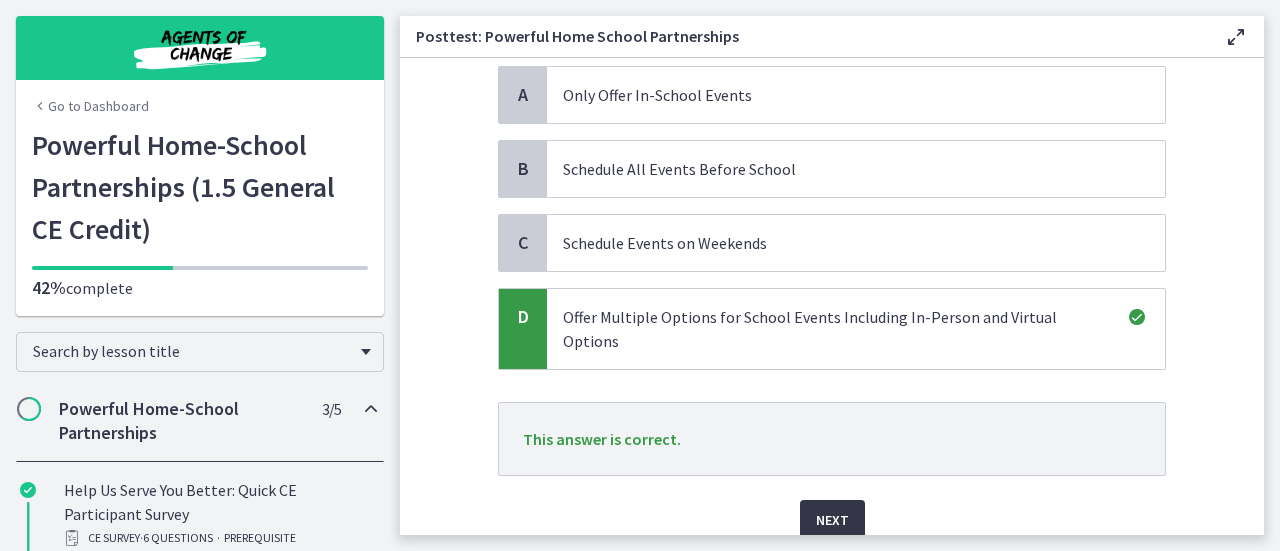 click on "Next" at bounding box center [832, 520] 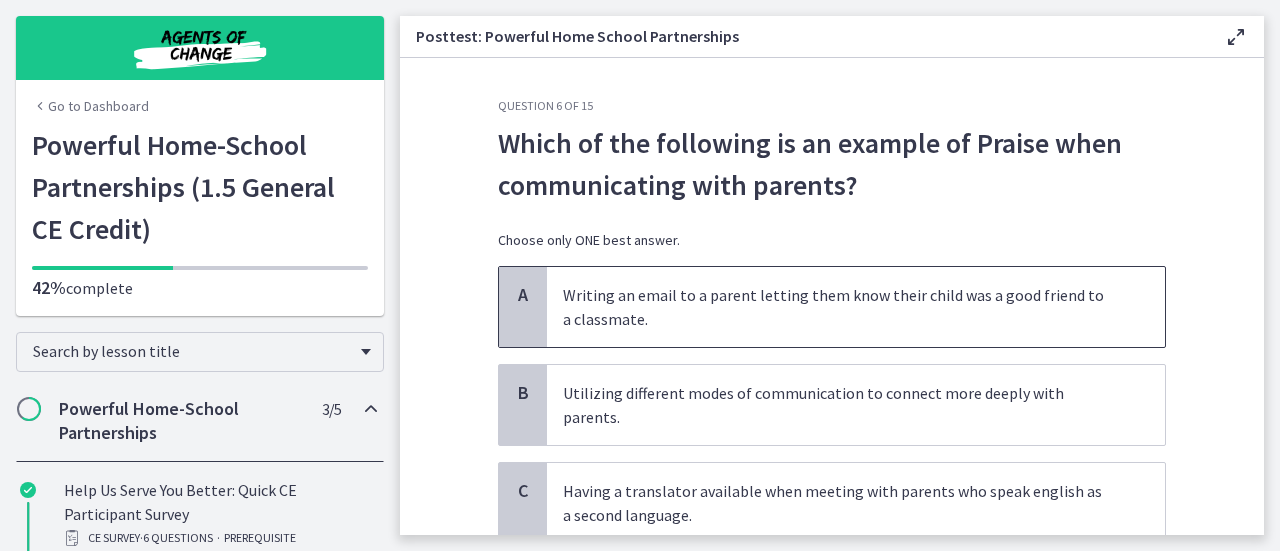 click on "Writing an email to a parent letting them know their child was a good friend to a classmate." at bounding box center (836, 307) 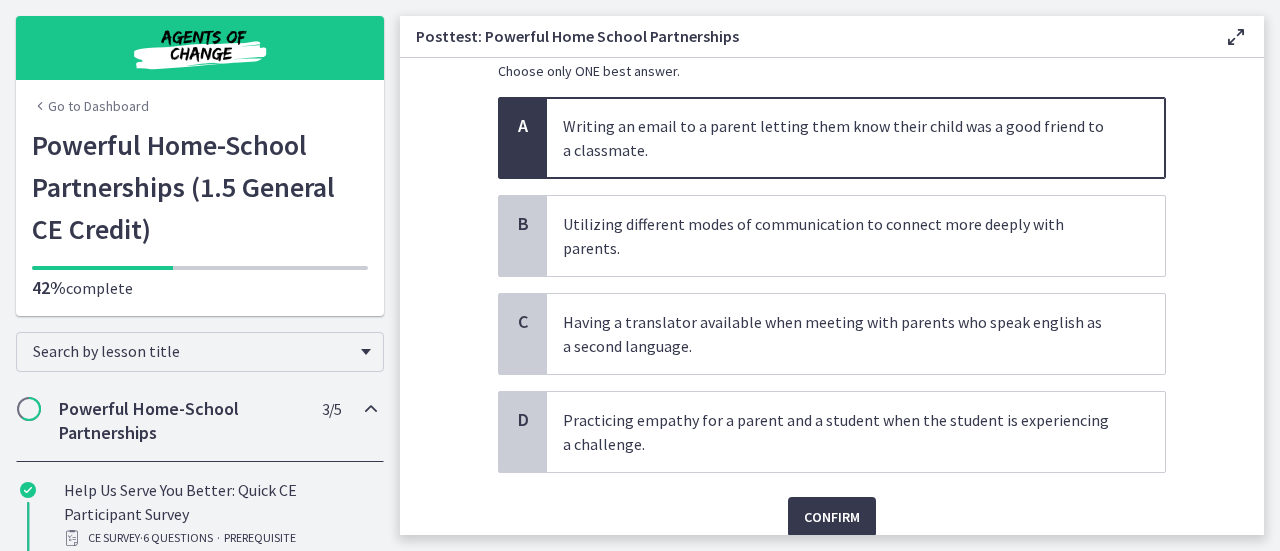 scroll, scrollTop: 200, scrollLeft: 0, axis: vertical 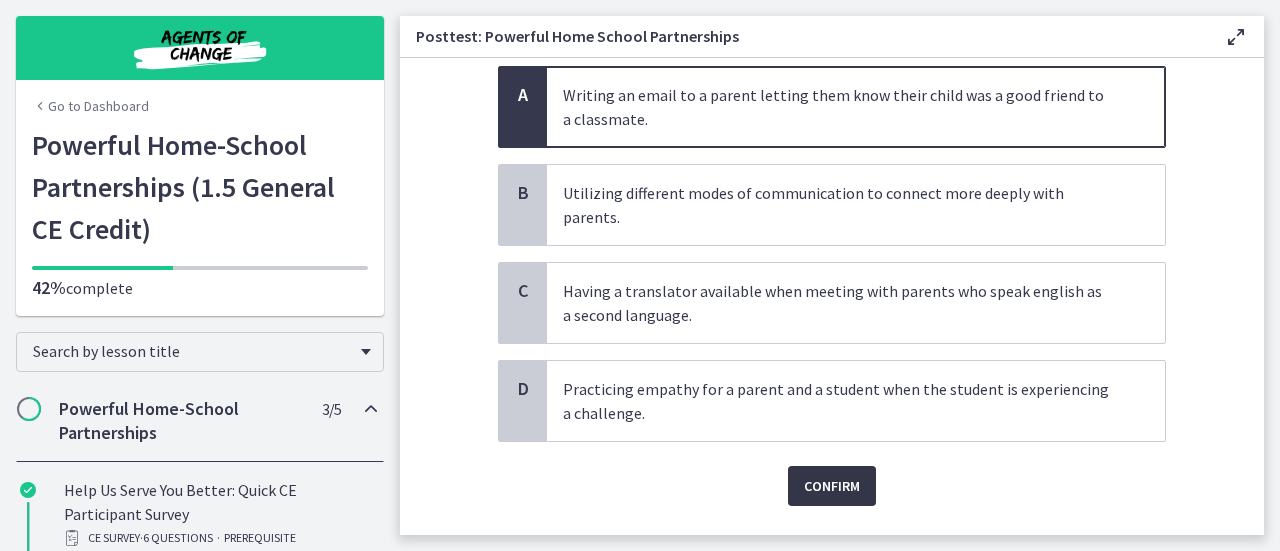 click on "Confirm" at bounding box center (832, 486) 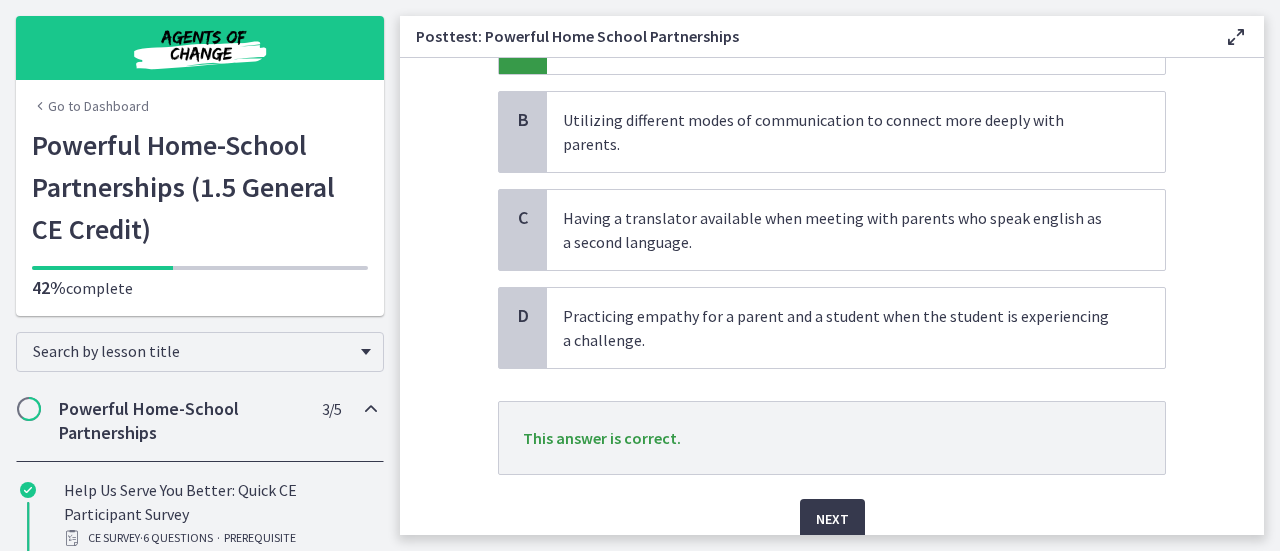 scroll, scrollTop: 300, scrollLeft: 0, axis: vertical 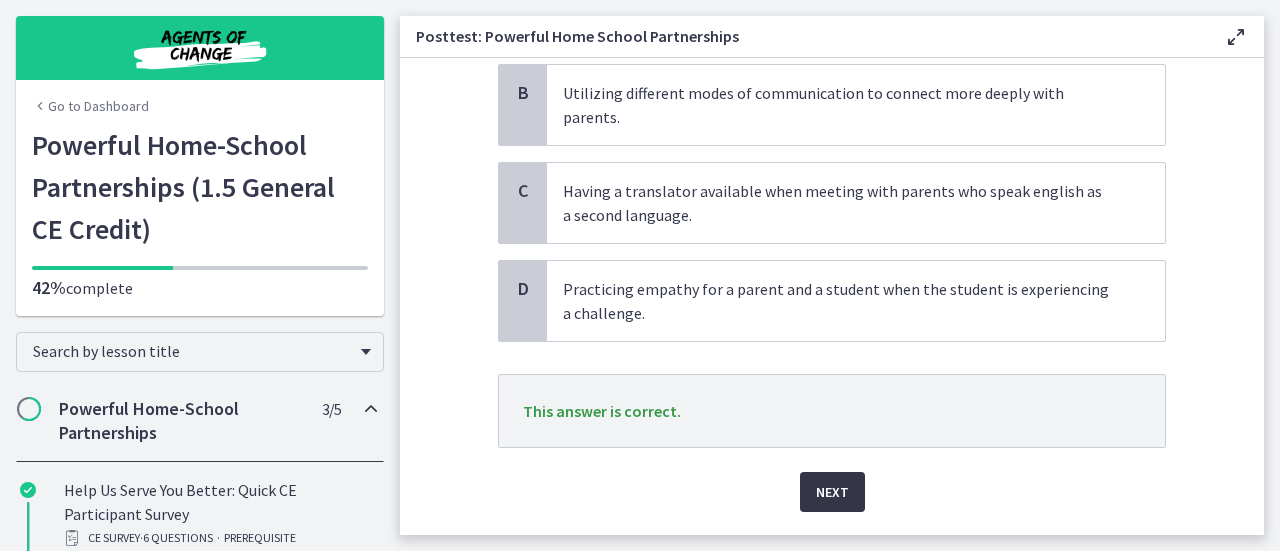 click on "Next" at bounding box center [832, 492] 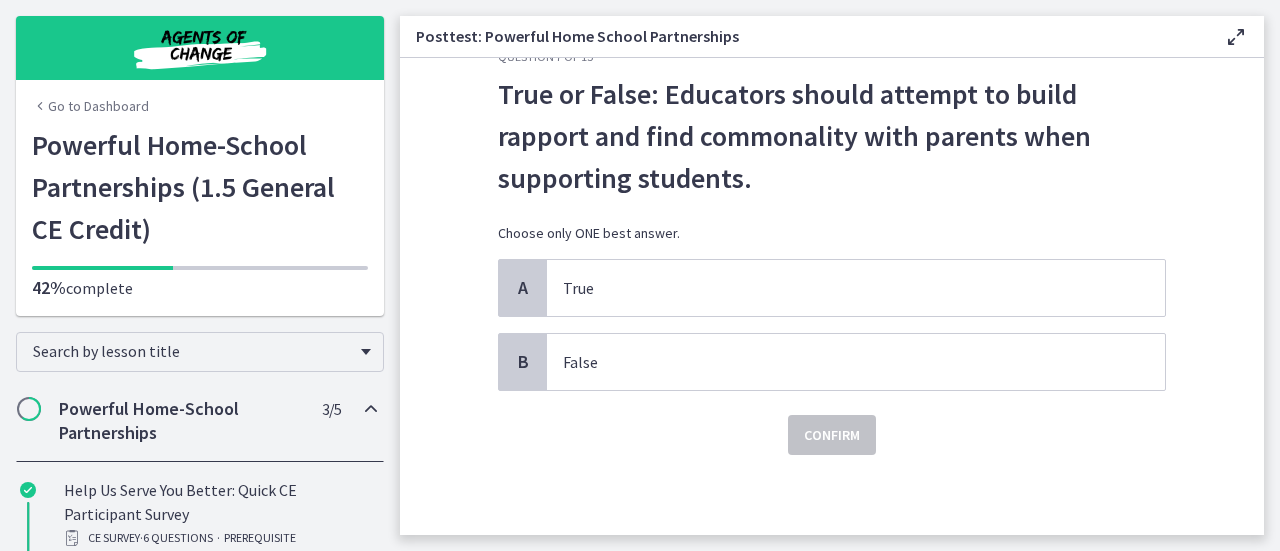 scroll, scrollTop: 0, scrollLeft: 0, axis: both 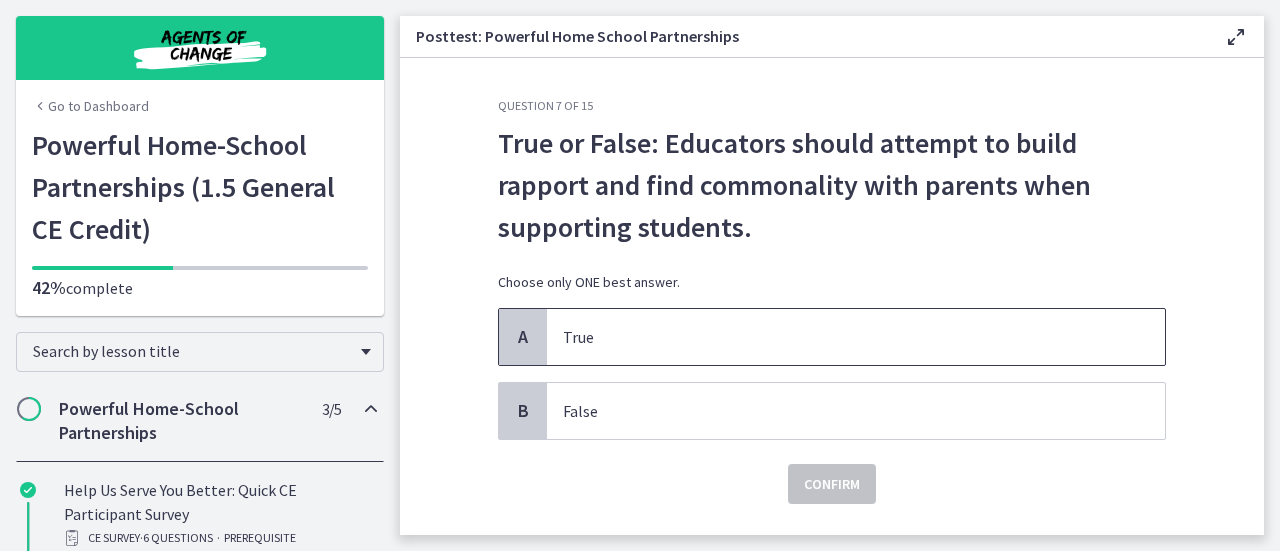 click on "True" at bounding box center (836, 337) 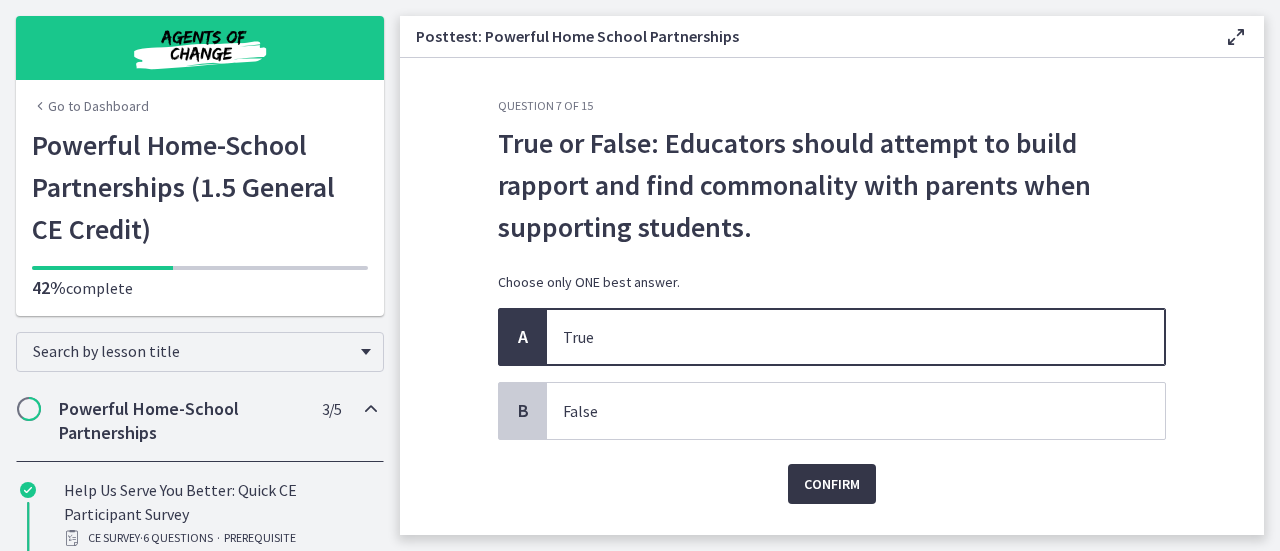 click on "Confirm" at bounding box center [832, 484] 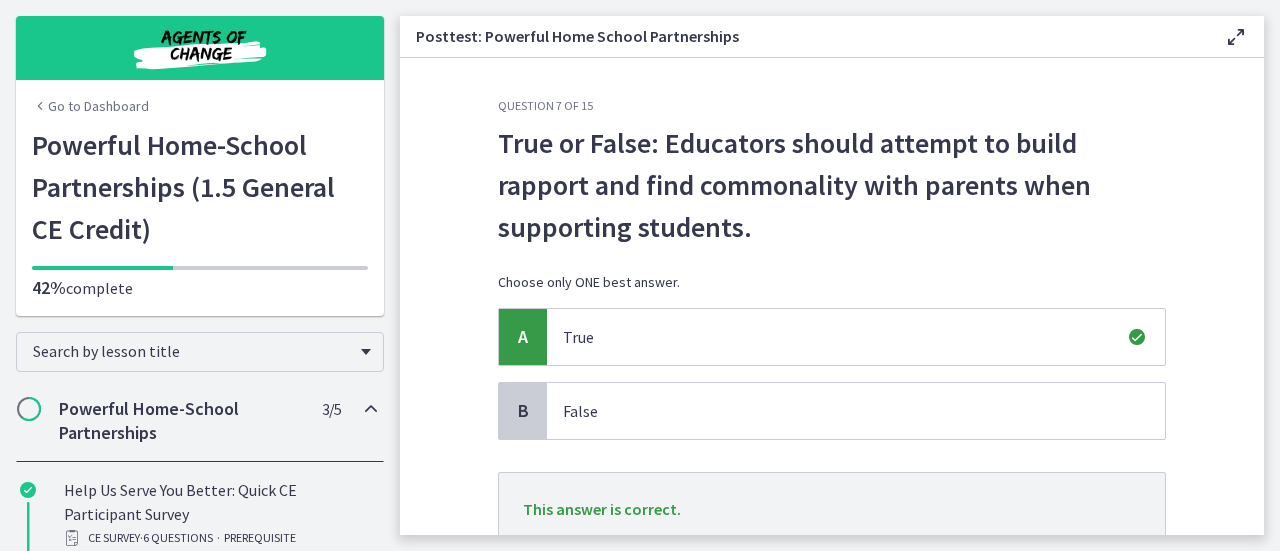 scroll, scrollTop: 100, scrollLeft: 0, axis: vertical 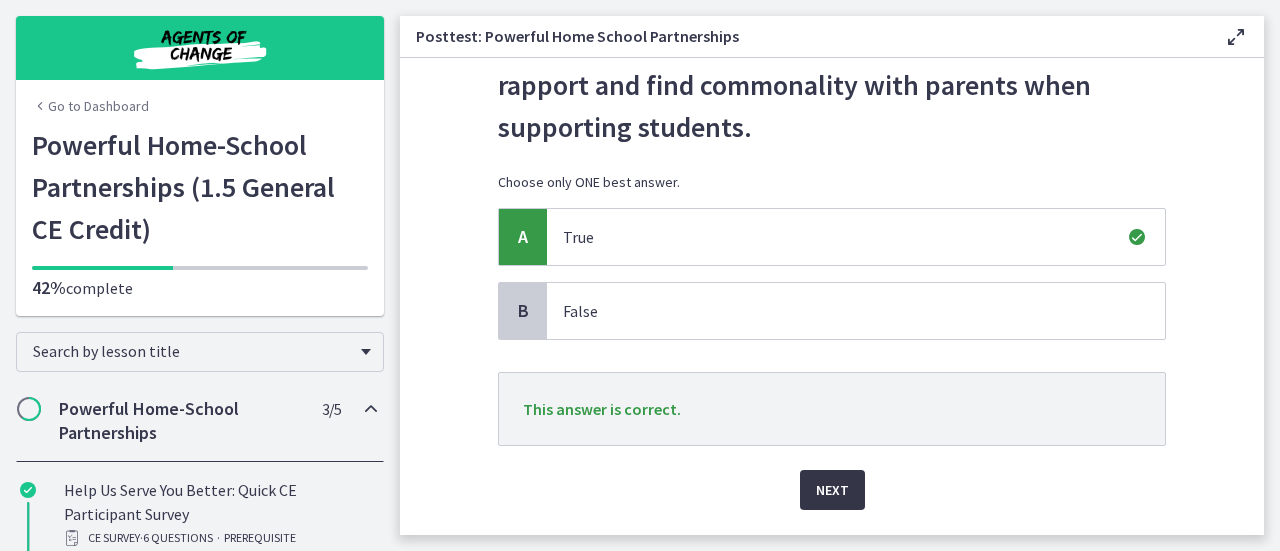 click on "Next" at bounding box center [832, 490] 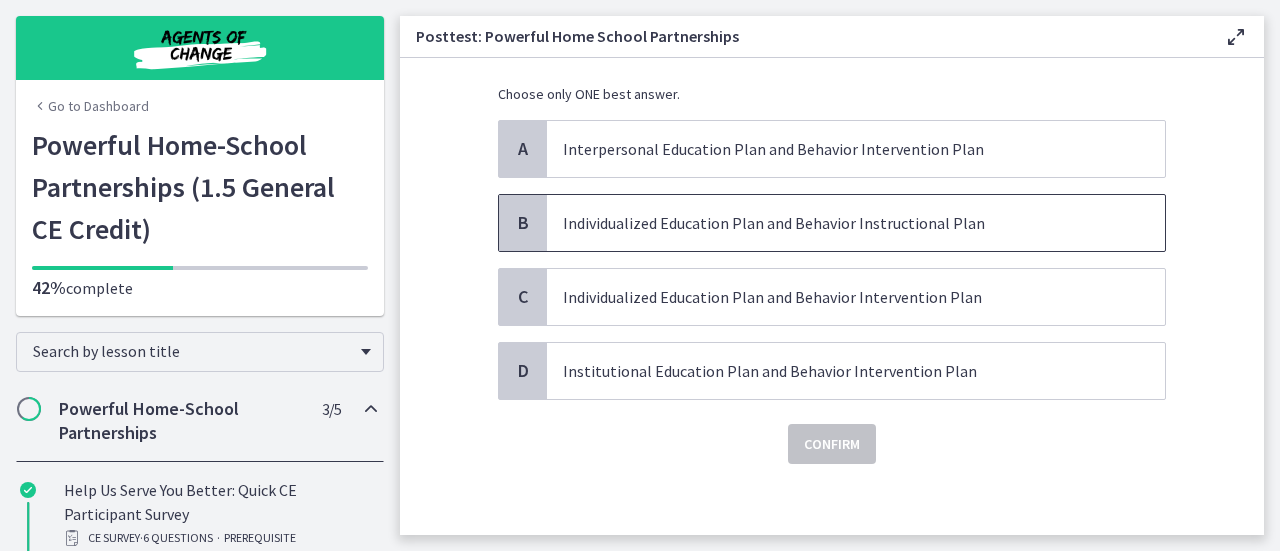 scroll, scrollTop: 152, scrollLeft: 0, axis: vertical 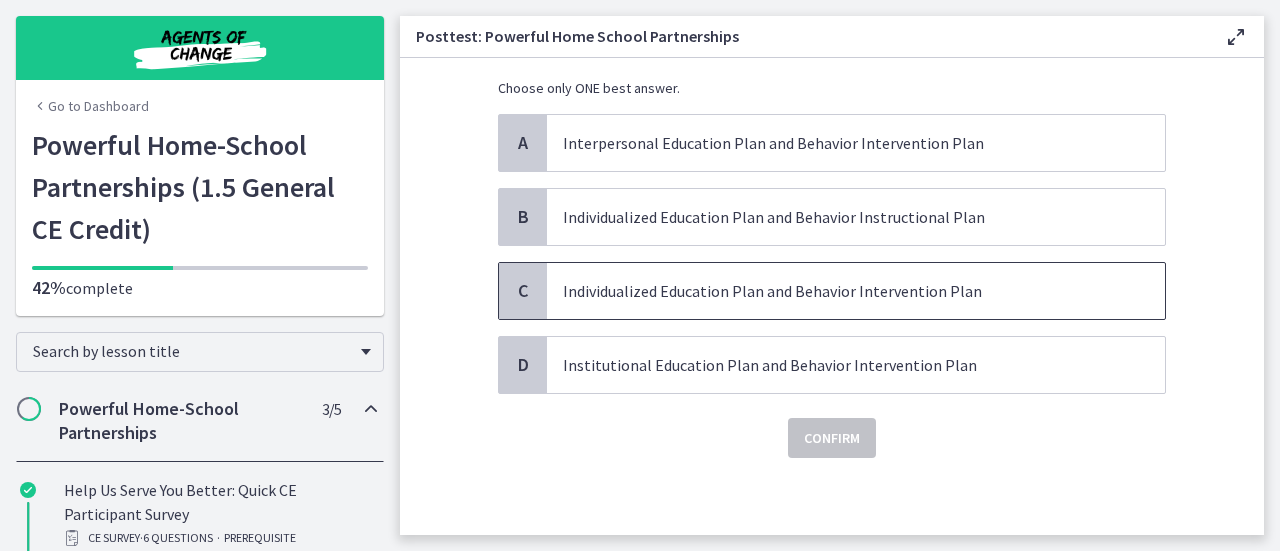 click on "Individualized Education Plan and Behavior Intervention Plan" at bounding box center (856, 291) 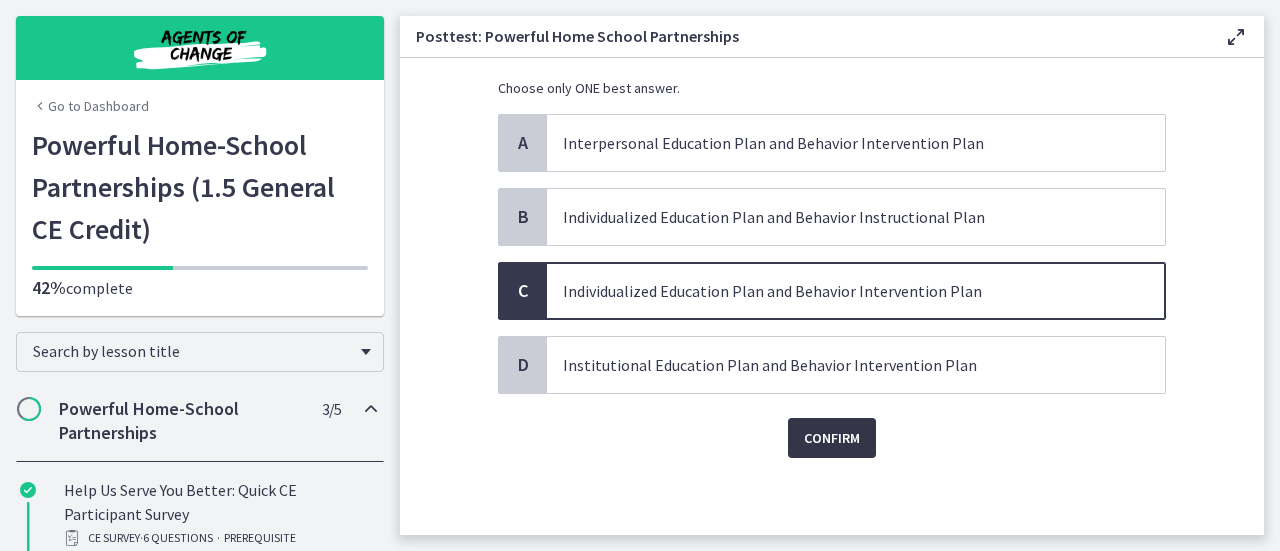 click on "Confirm" at bounding box center [832, 438] 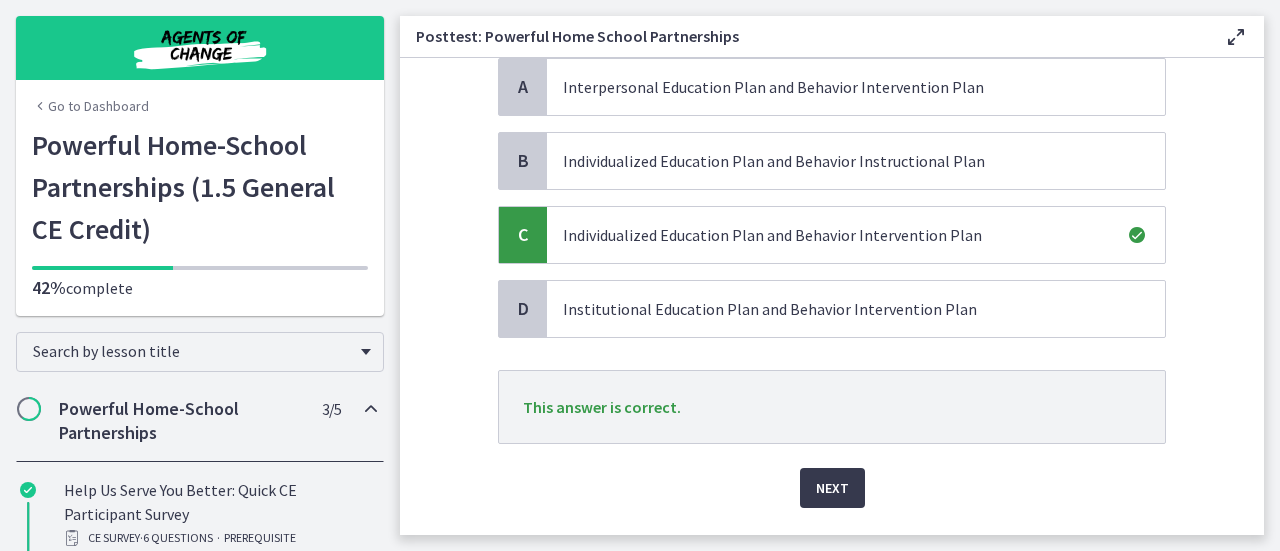 scroll, scrollTop: 252, scrollLeft: 0, axis: vertical 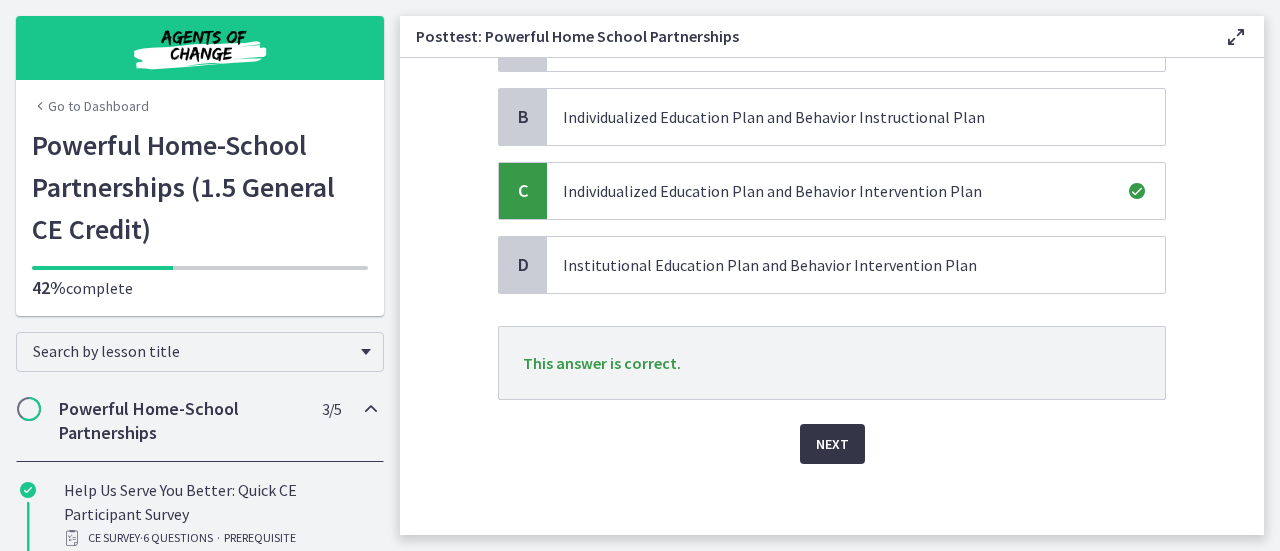 click on "Next" at bounding box center [832, 444] 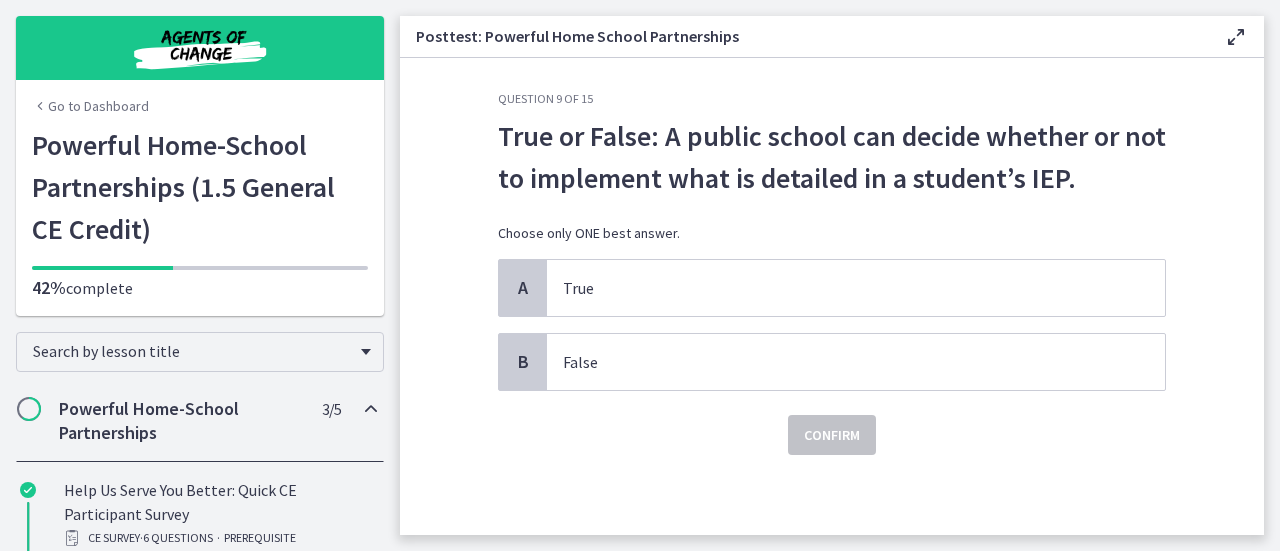 scroll, scrollTop: 0, scrollLeft: 0, axis: both 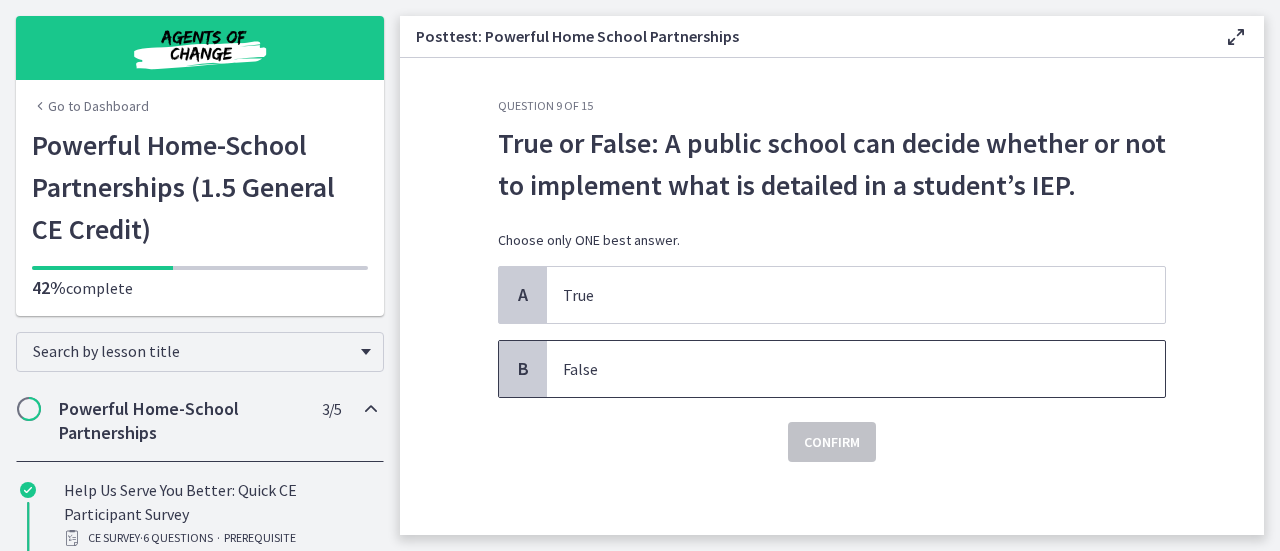 click on "False" at bounding box center (856, 369) 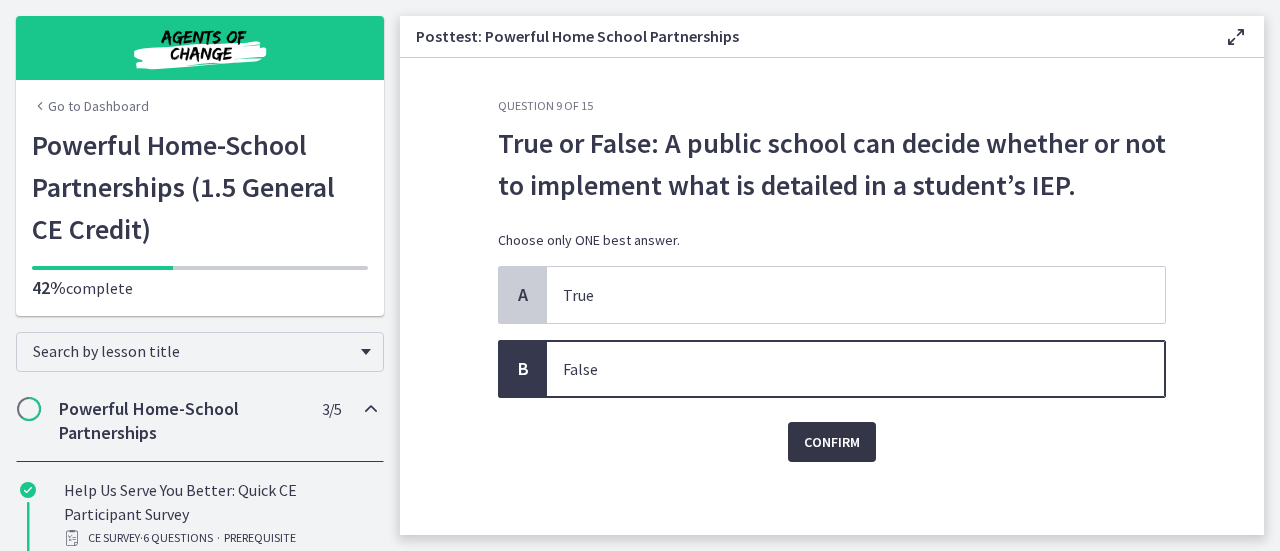 click on "Confirm" at bounding box center (832, 442) 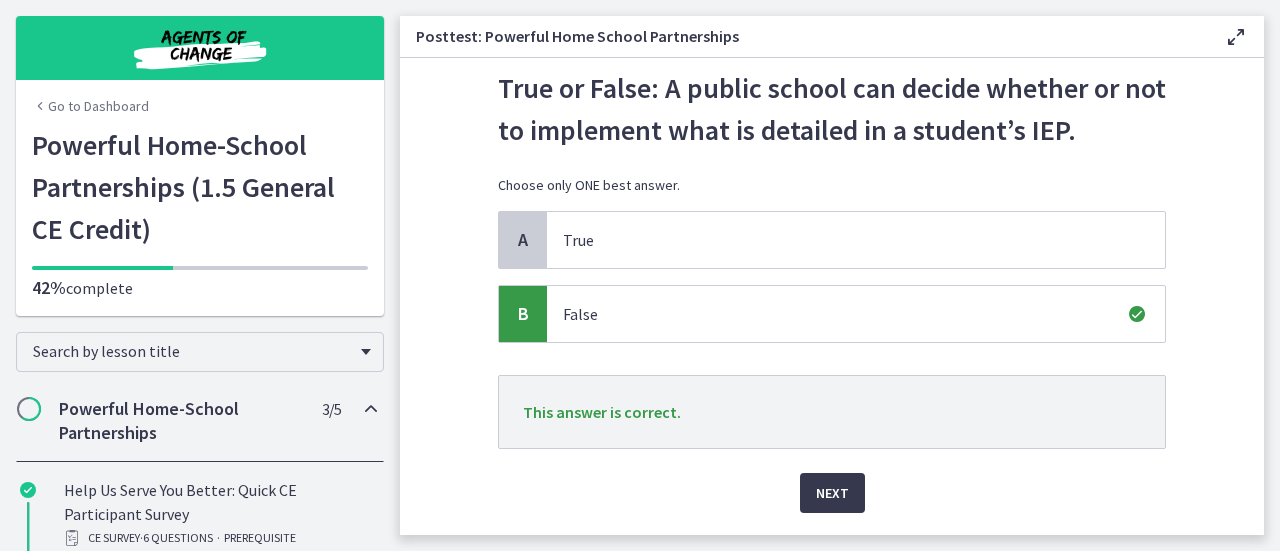 scroll, scrollTop: 100, scrollLeft: 0, axis: vertical 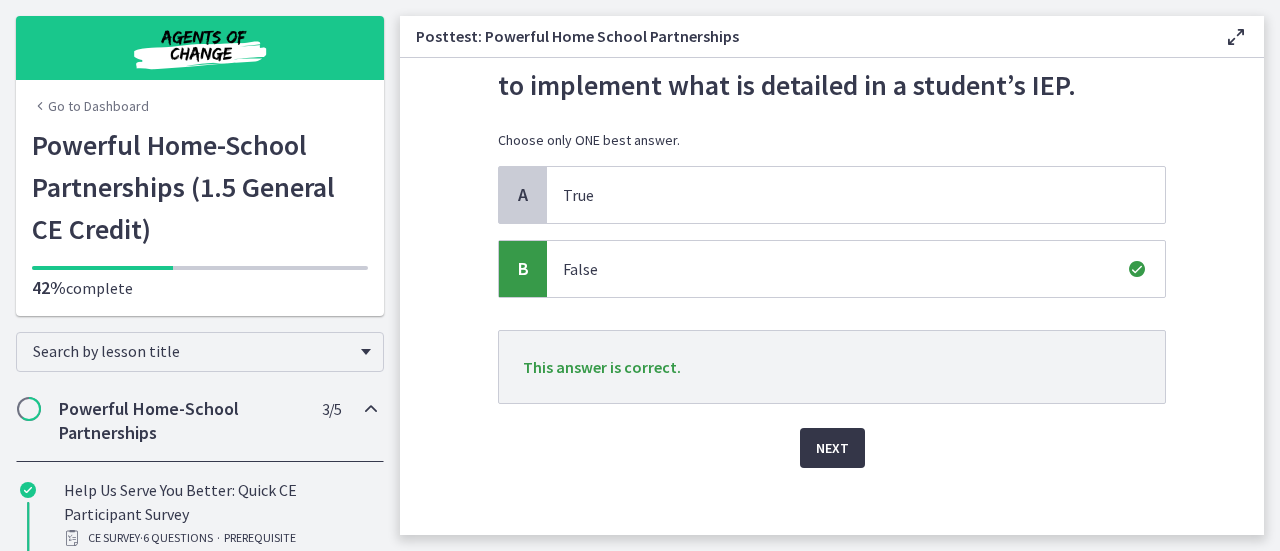 click on "Next" at bounding box center [832, 448] 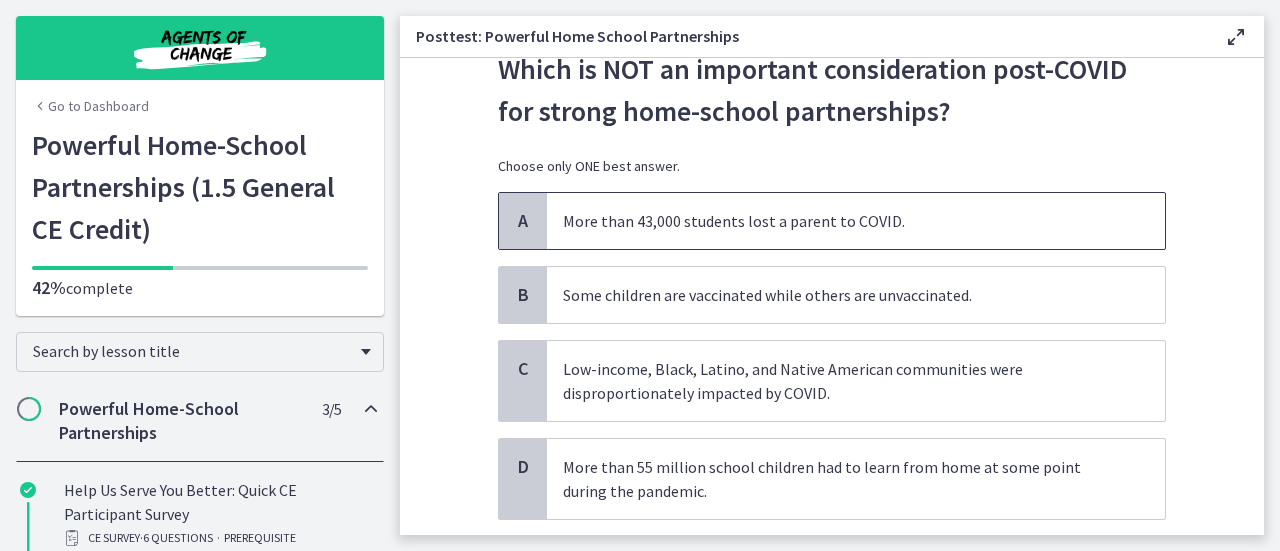 scroll, scrollTop: 100, scrollLeft: 0, axis: vertical 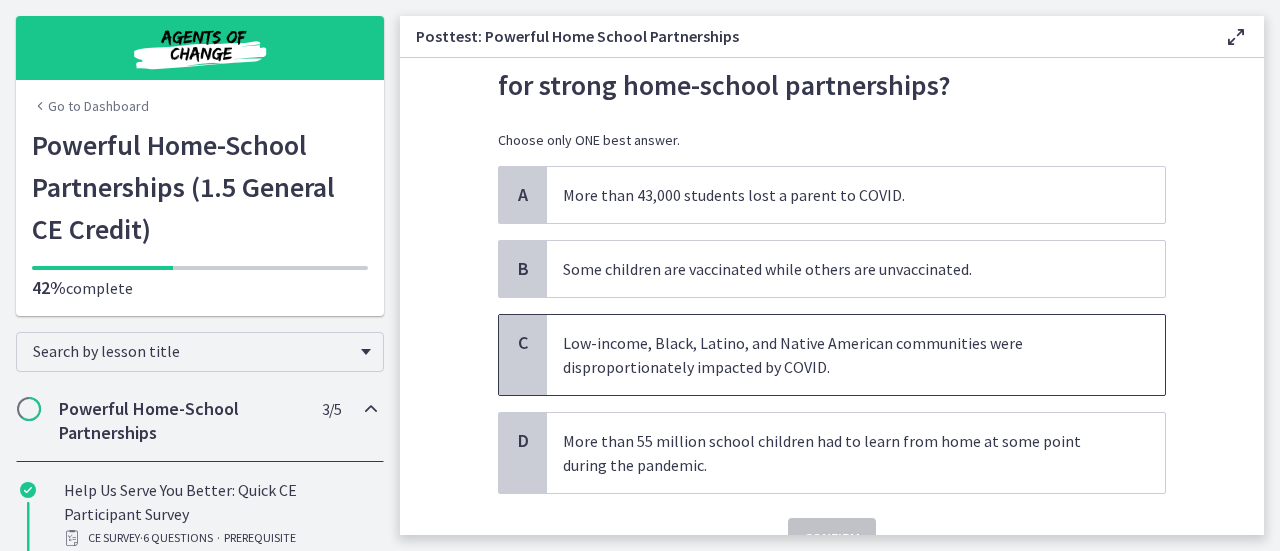 click on "Low-income, Black, Latino, and Native American communities were disproportionately impacted by COVID." at bounding box center (836, 355) 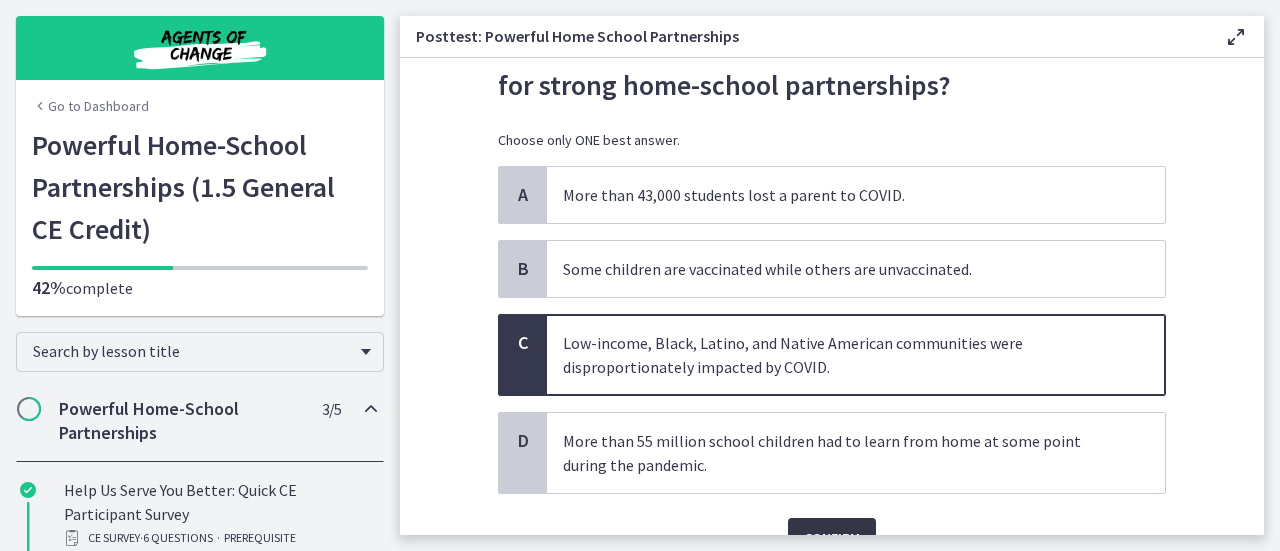 click on "Confirm" at bounding box center (832, 538) 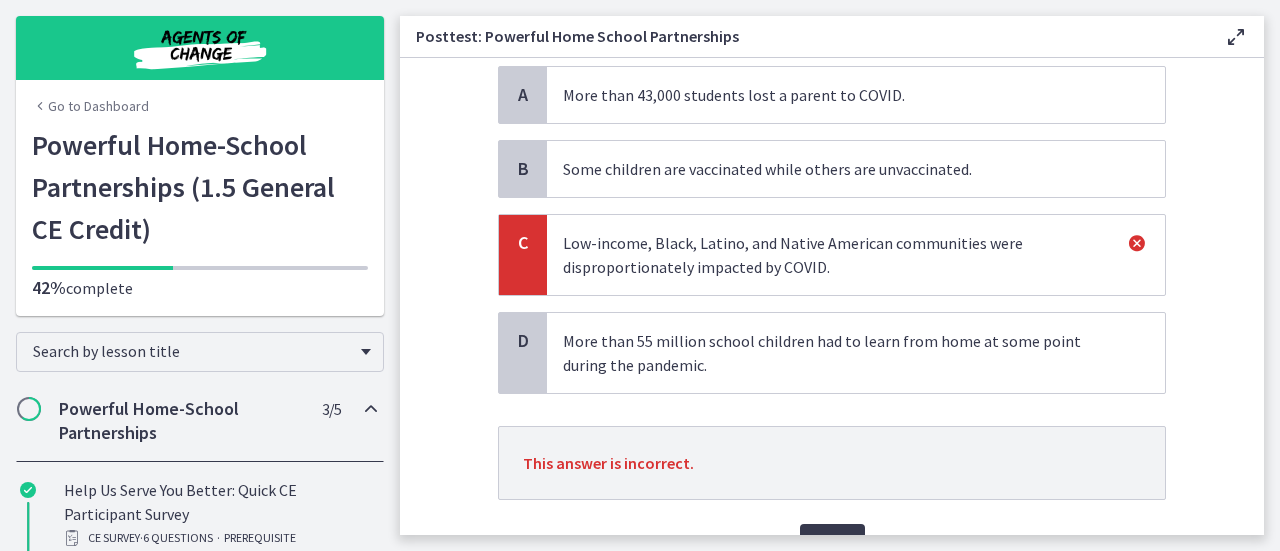 scroll, scrollTop: 300, scrollLeft: 0, axis: vertical 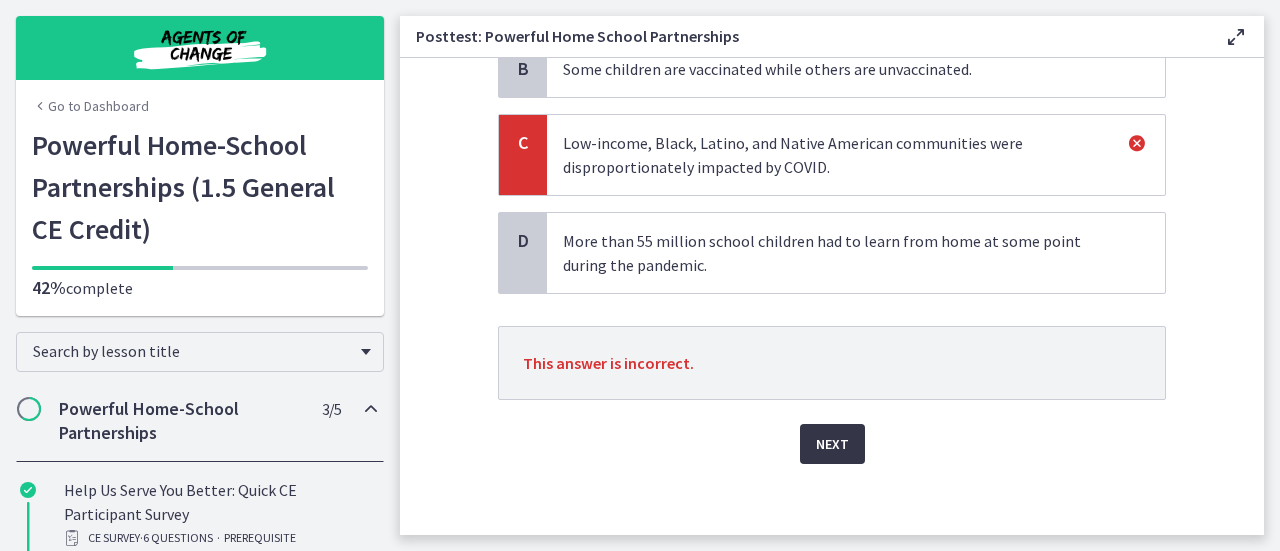 click on "Next" at bounding box center [832, 444] 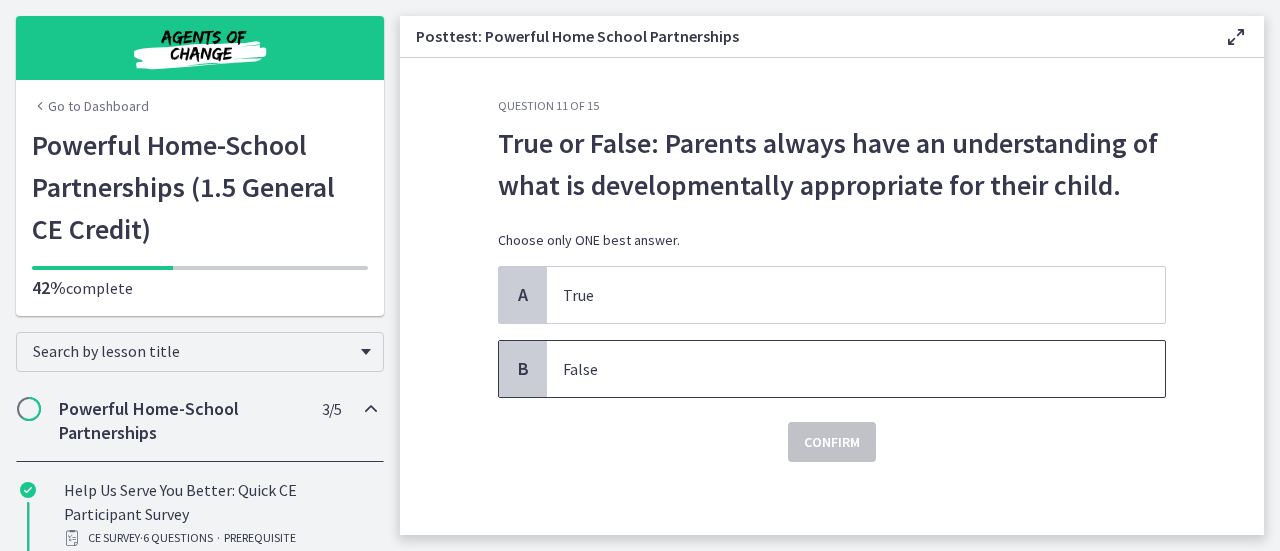 click on "False" at bounding box center [836, 369] 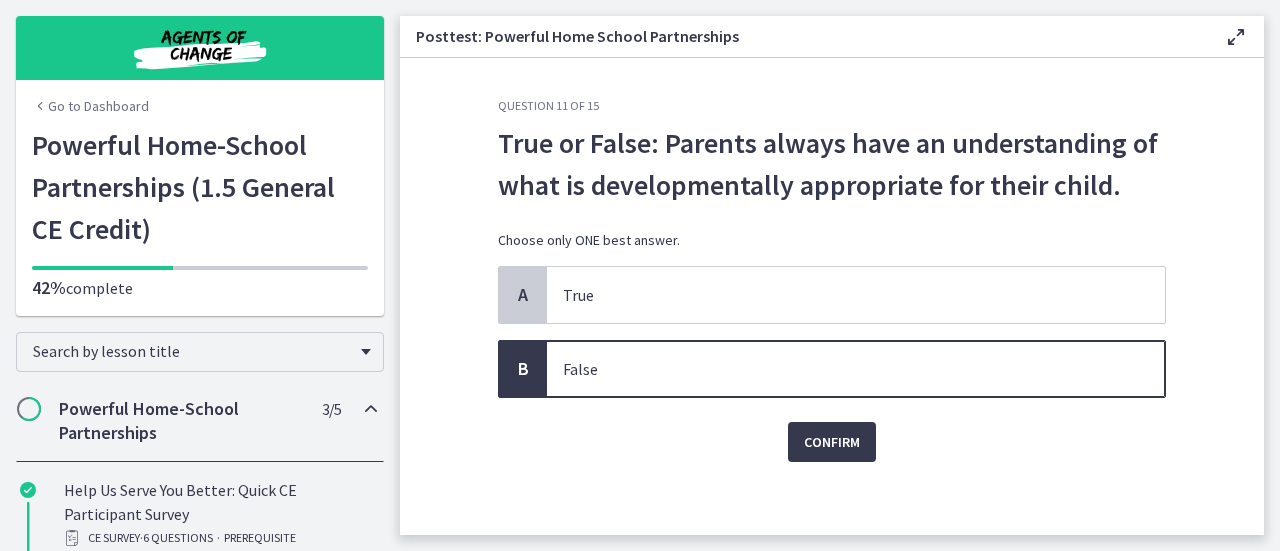 click on "Confirm" at bounding box center (832, 430) 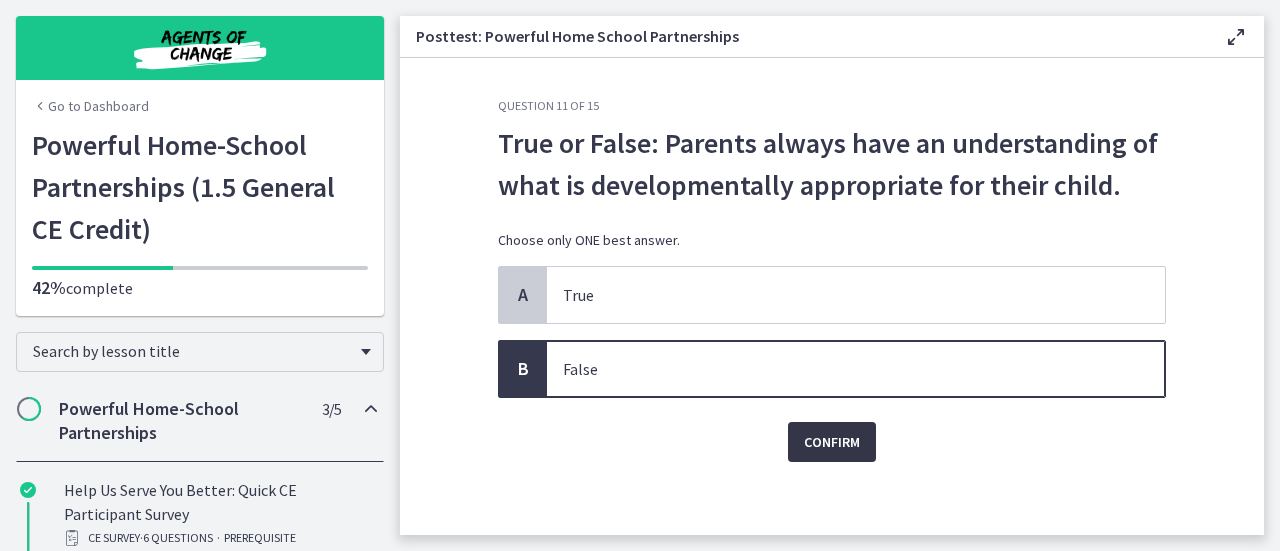 click on "Confirm" at bounding box center (832, 442) 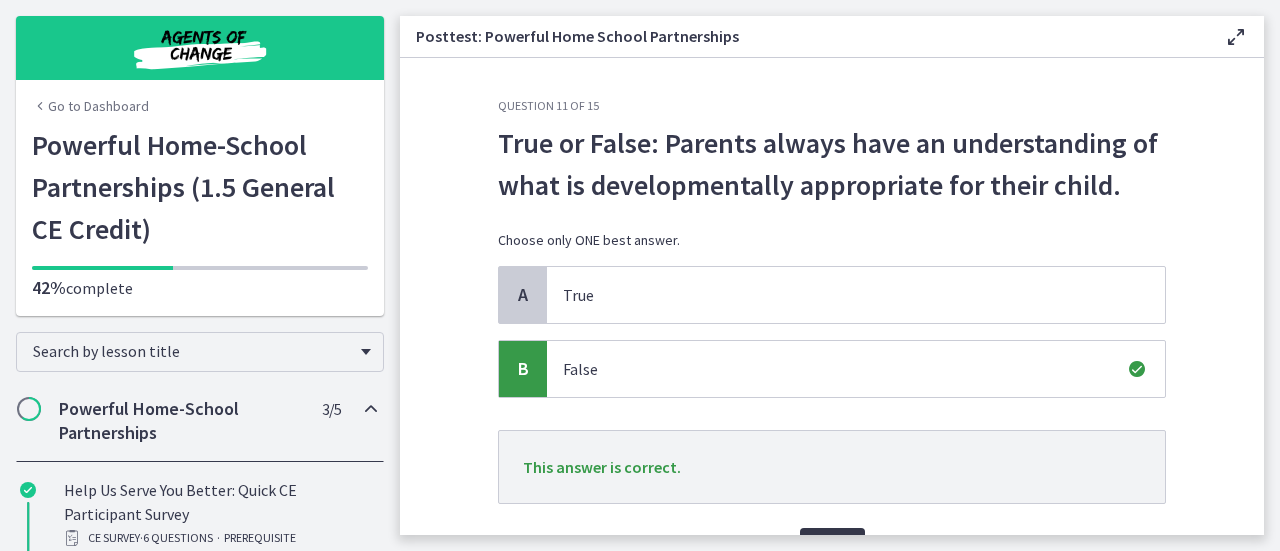 click on "Next" at bounding box center [832, 548] 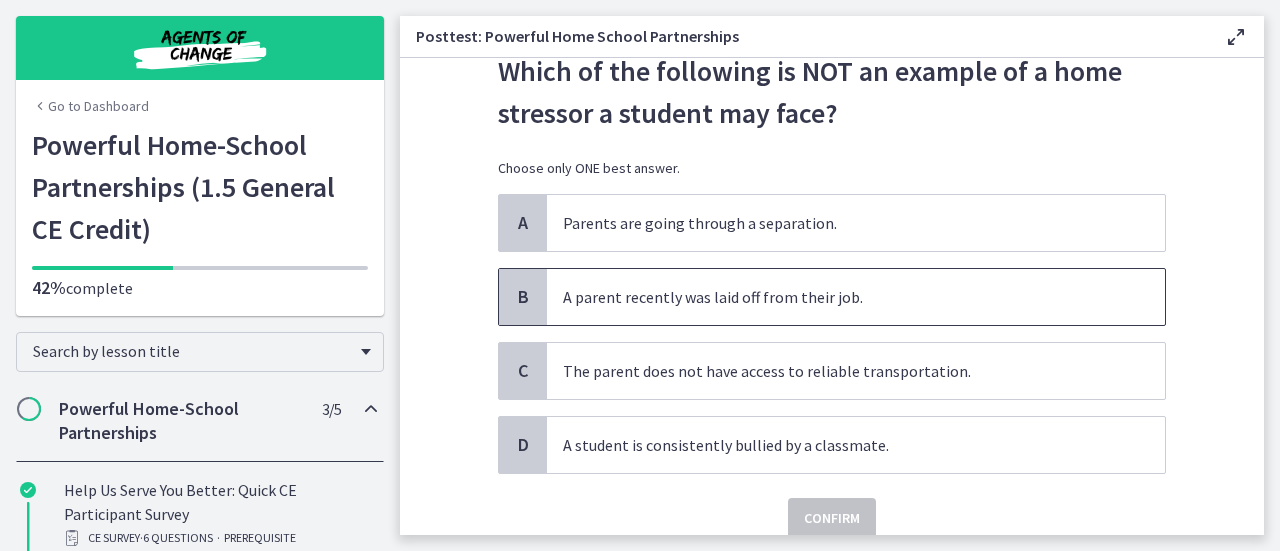 scroll, scrollTop: 100, scrollLeft: 0, axis: vertical 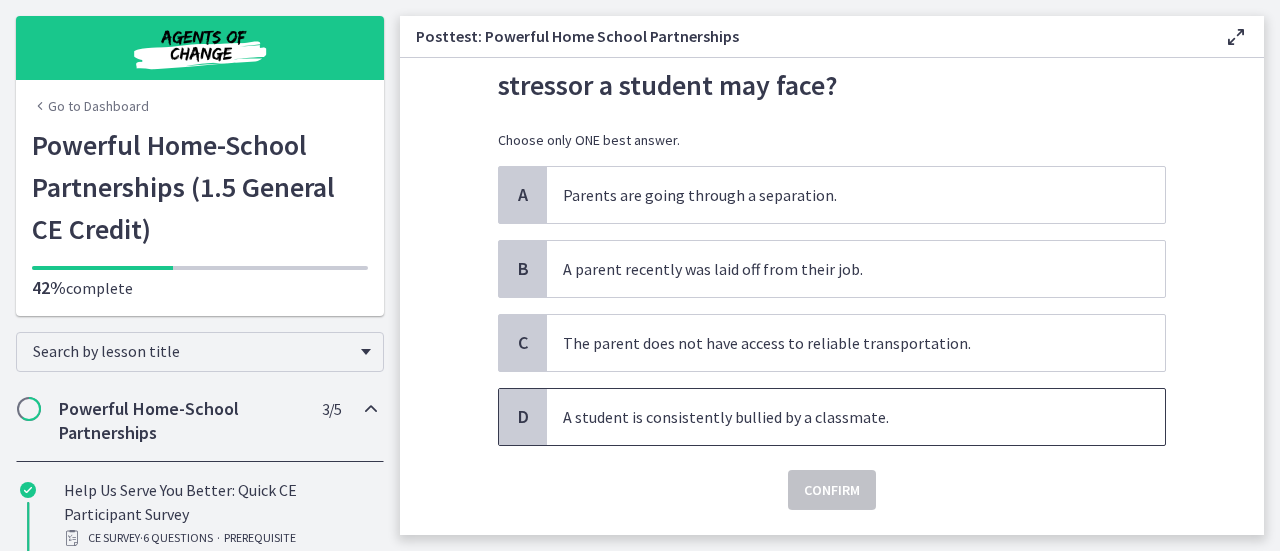 click on "A student is consistently bullied by a classmate." at bounding box center (836, 417) 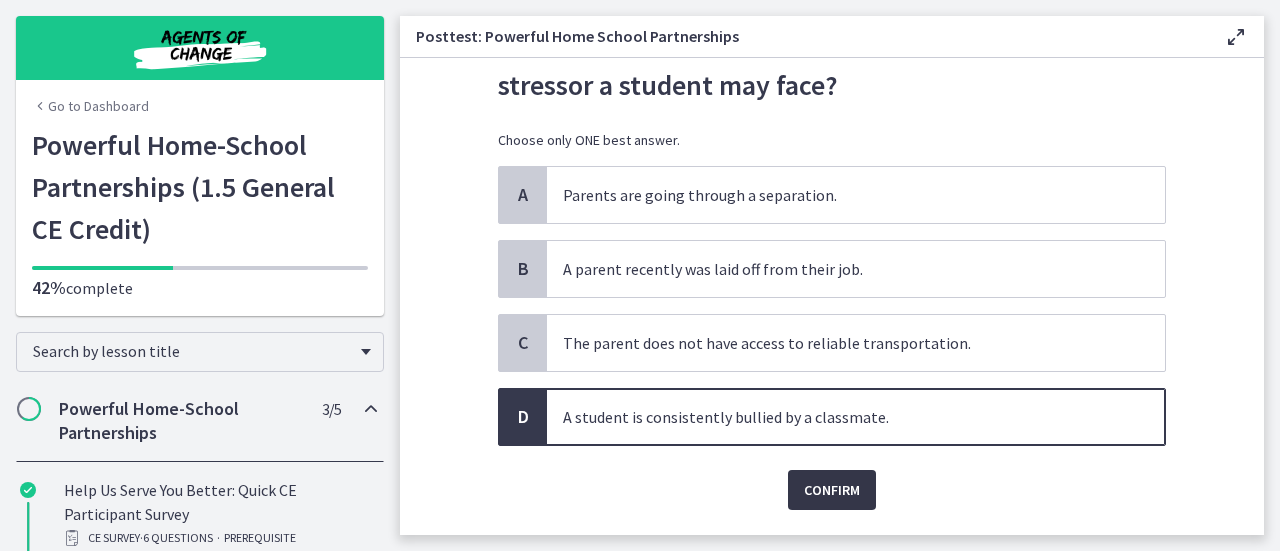 click on "Confirm" at bounding box center [832, 490] 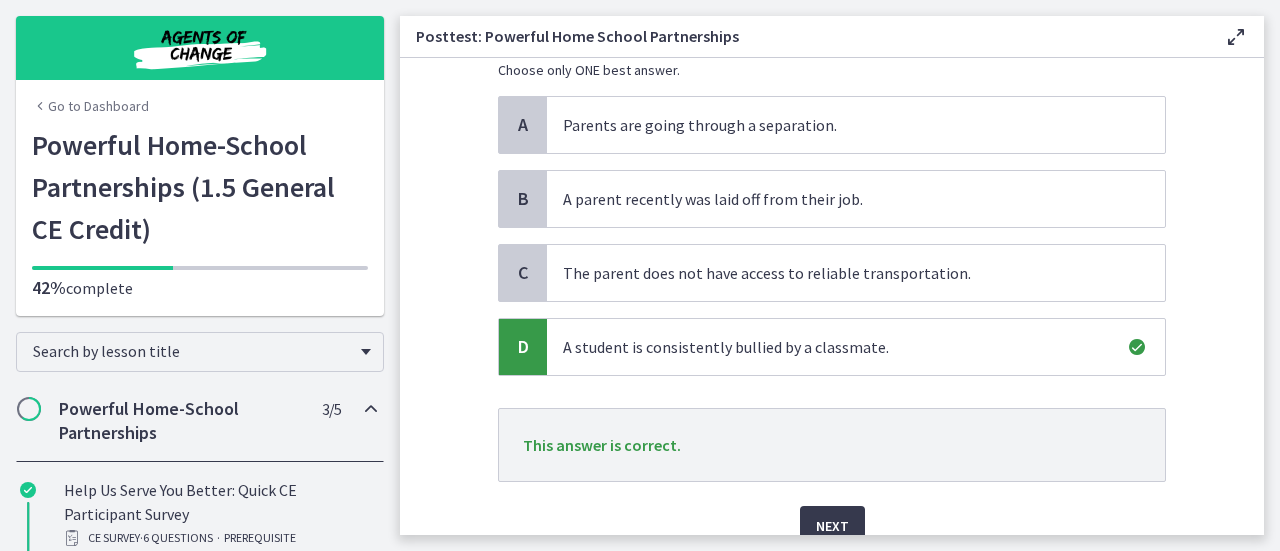 scroll, scrollTop: 200, scrollLeft: 0, axis: vertical 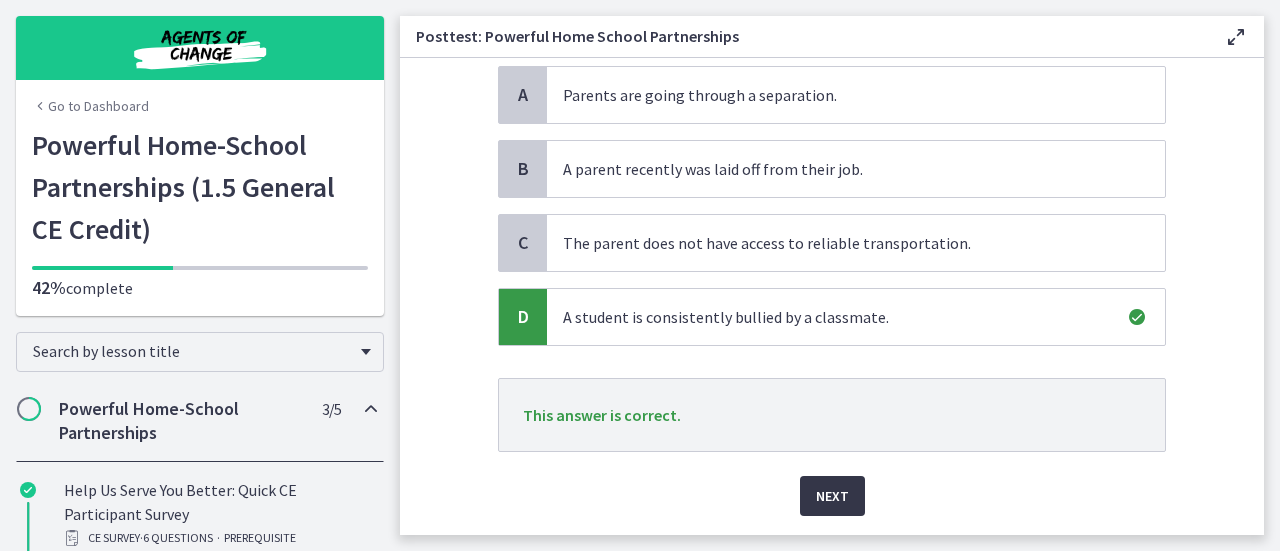 click on "Next" at bounding box center [832, 496] 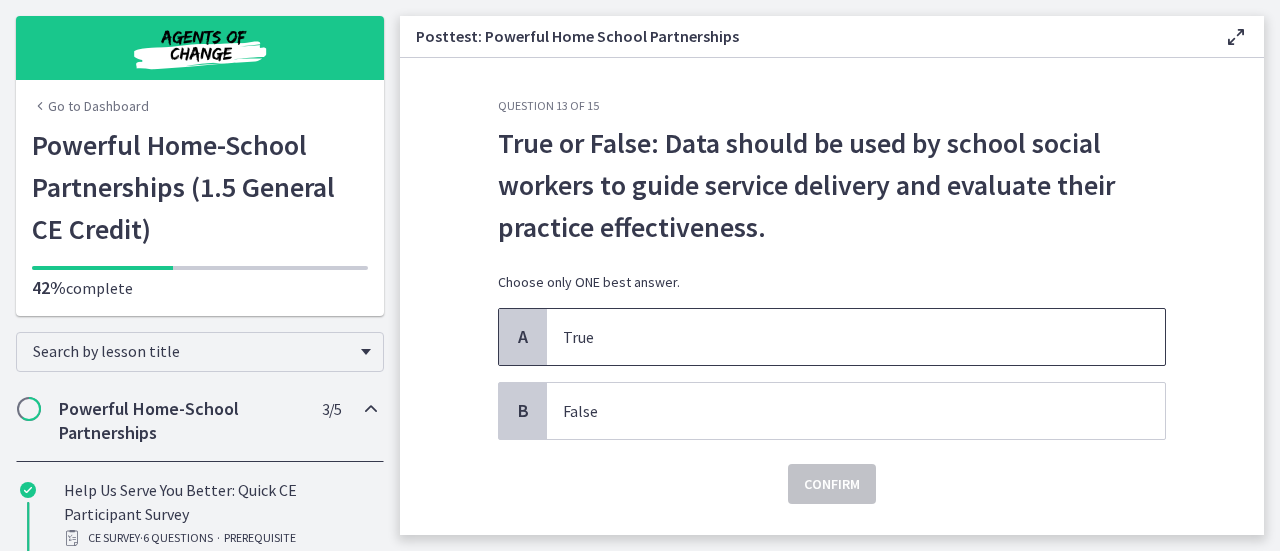 click on "True" at bounding box center [836, 337] 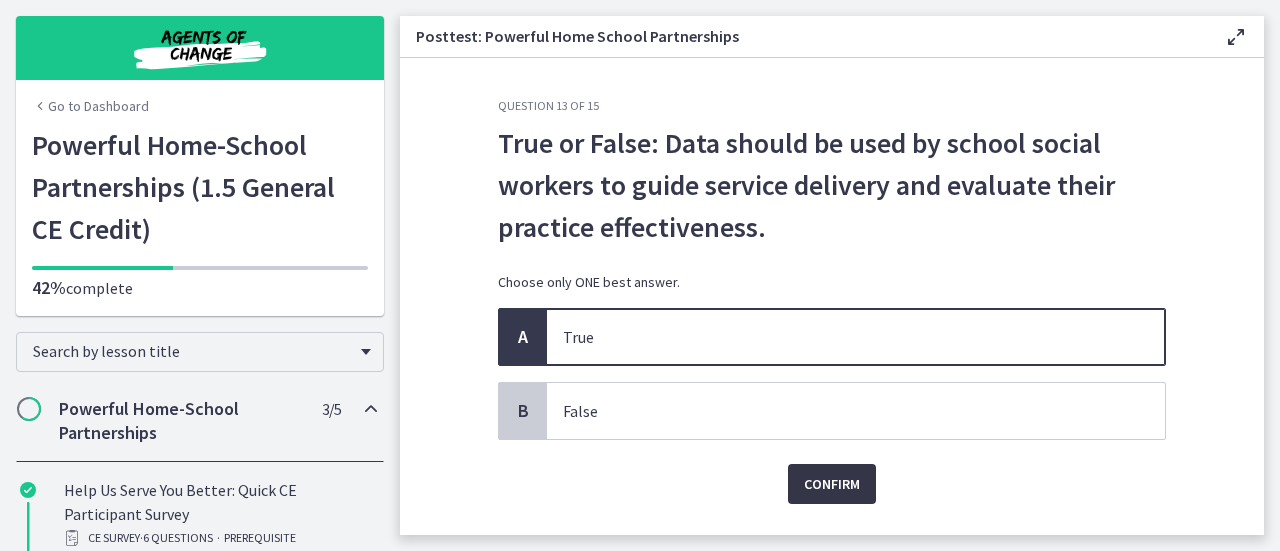 click on "Confirm" at bounding box center [832, 484] 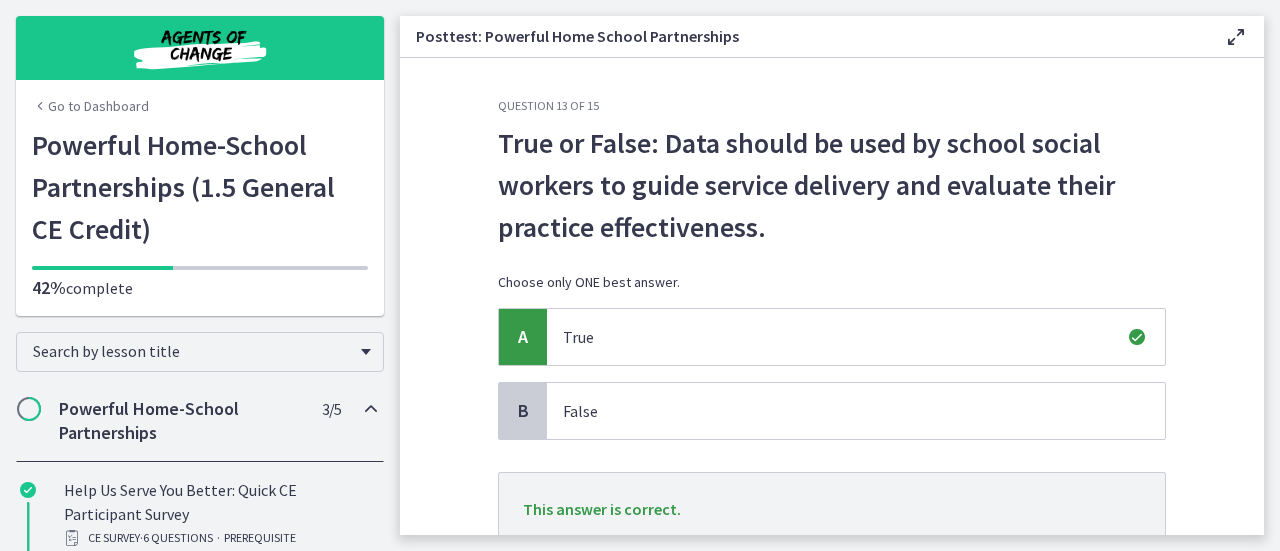 scroll, scrollTop: 100, scrollLeft: 0, axis: vertical 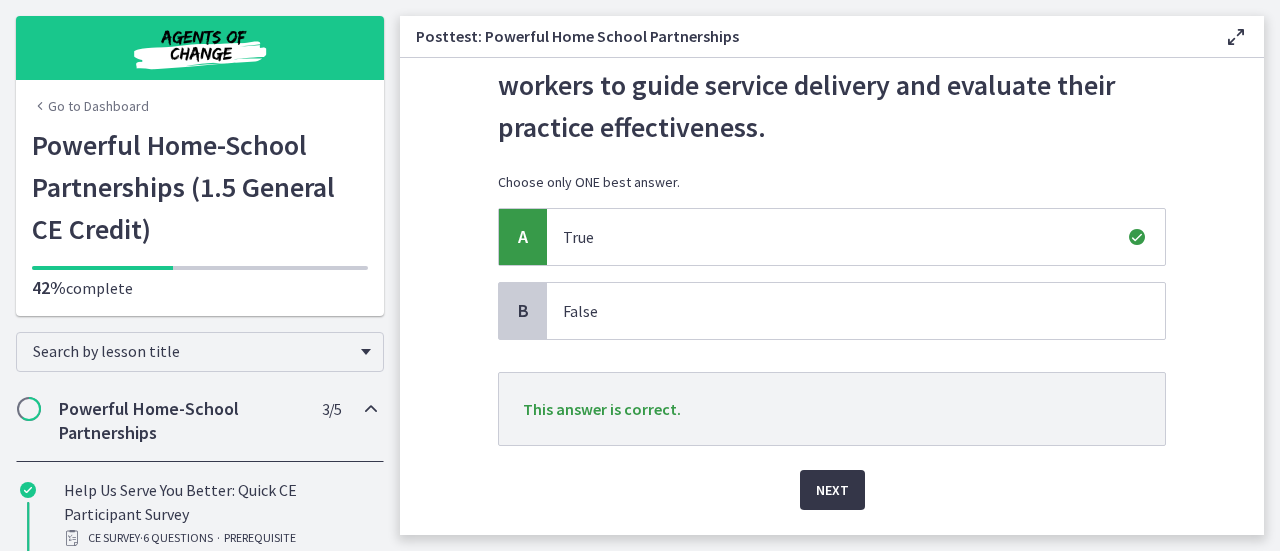 click on "Next" at bounding box center (832, 490) 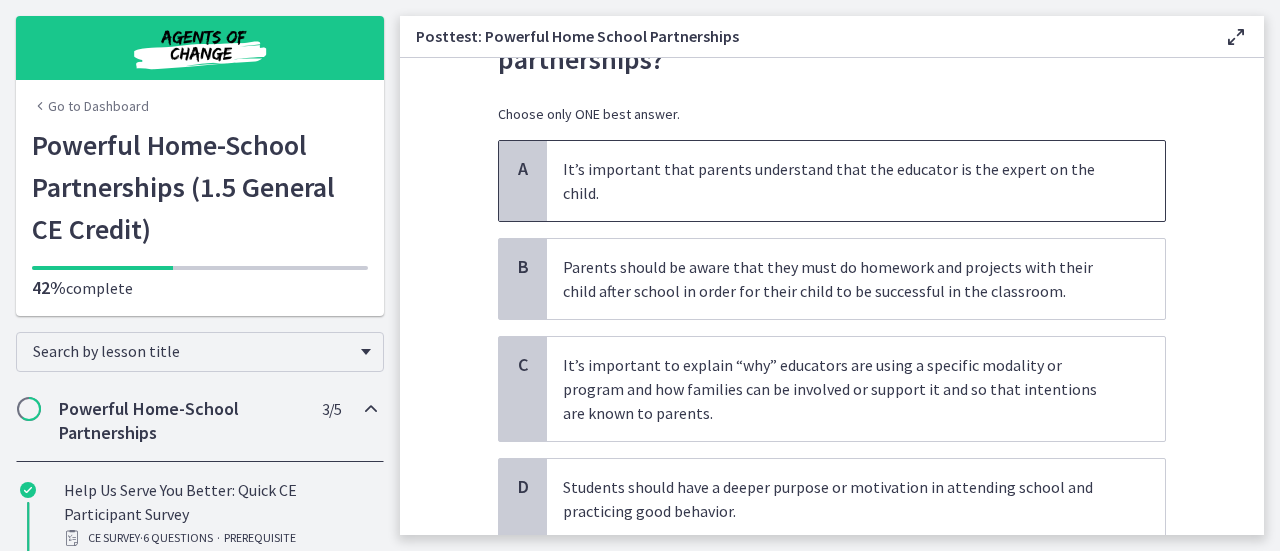 scroll, scrollTop: 200, scrollLeft: 0, axis: vertical 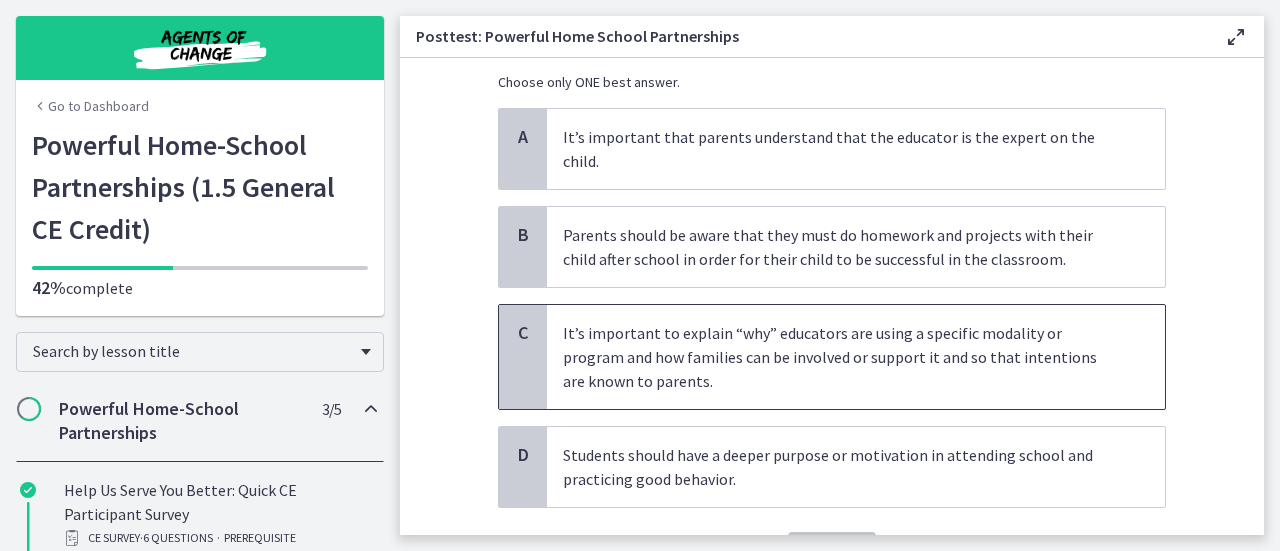 click on "It’s important to explain “why” educators are using a specific modality or program and how families can be involved or support it and so that intentions are known to parents." at bounding box center (836, 357) 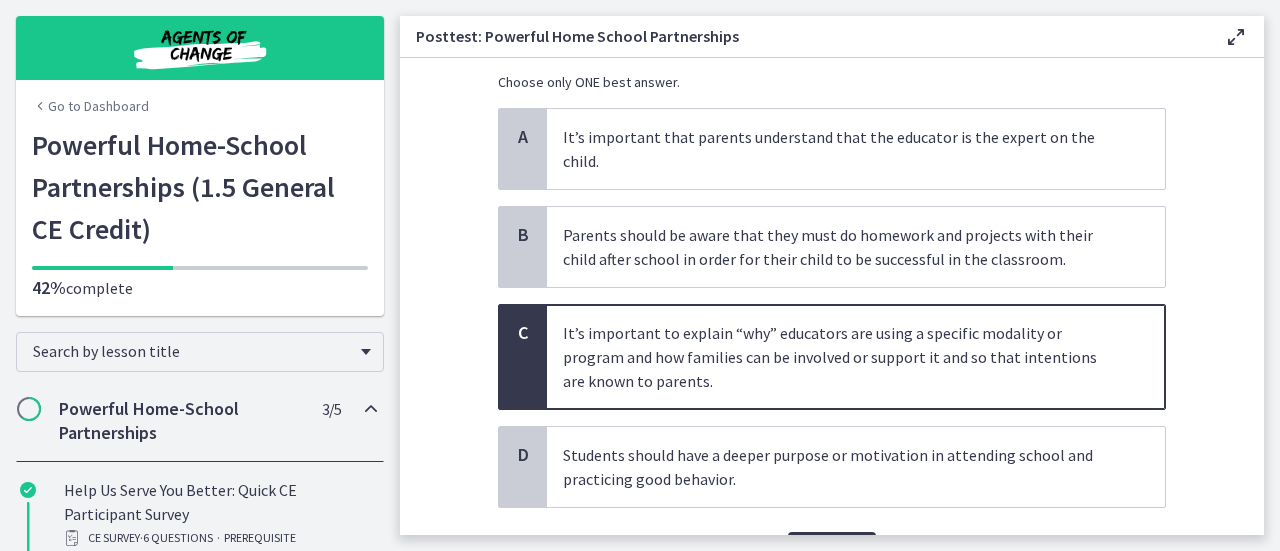 scroll, scrollTop: 290, scrollLeft: 0, axis: vertical 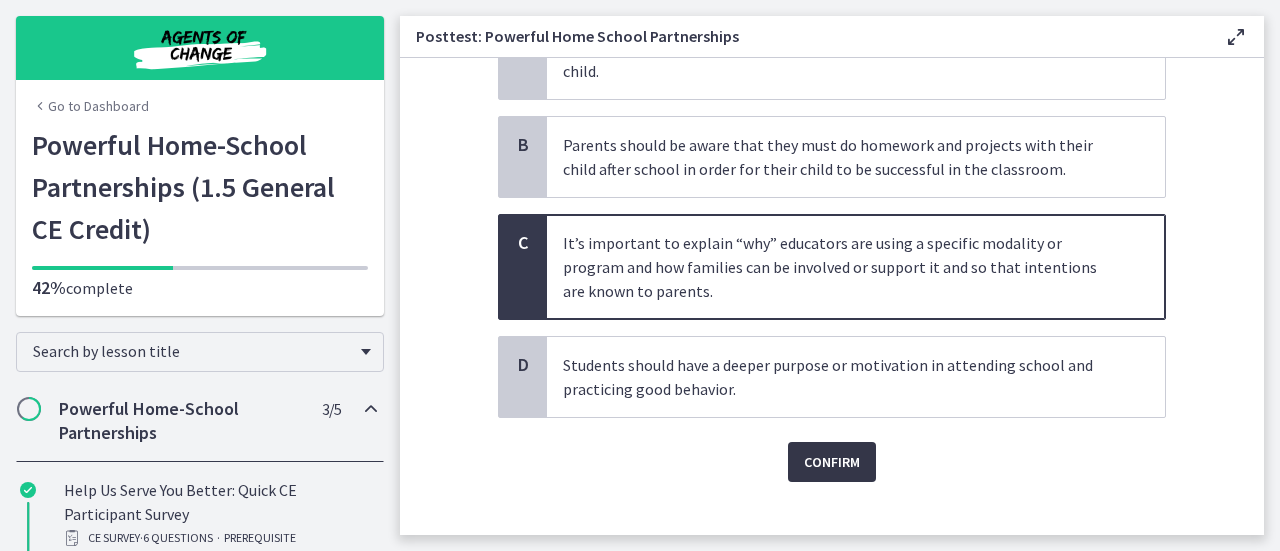 click on "Confirm" at bounding box center (832, 462) 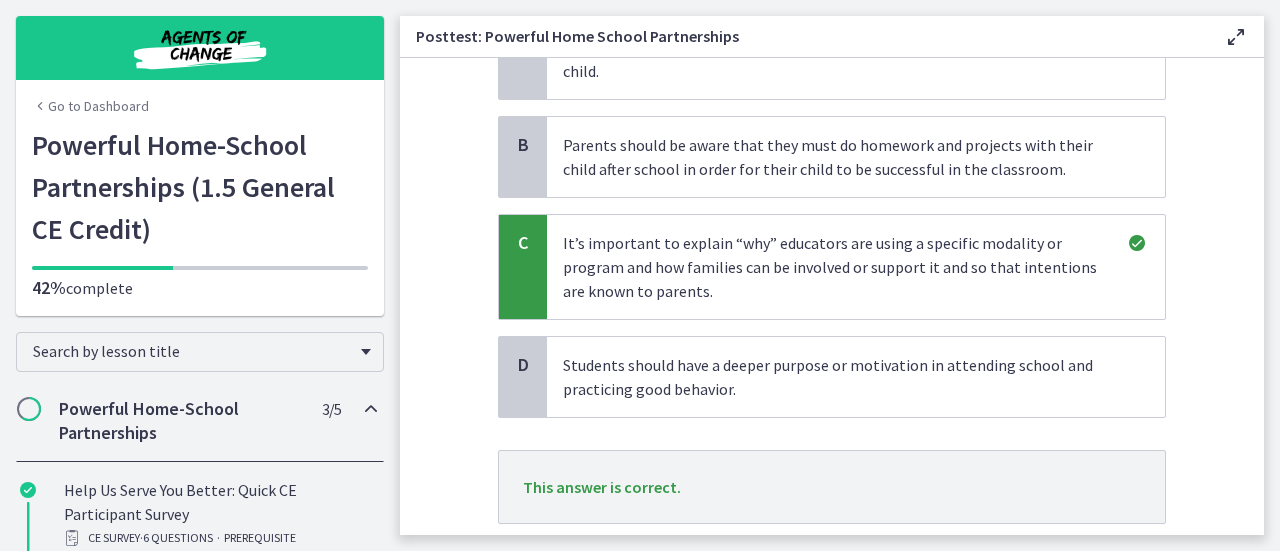 click on "Next" at bounding box center [832, 568] 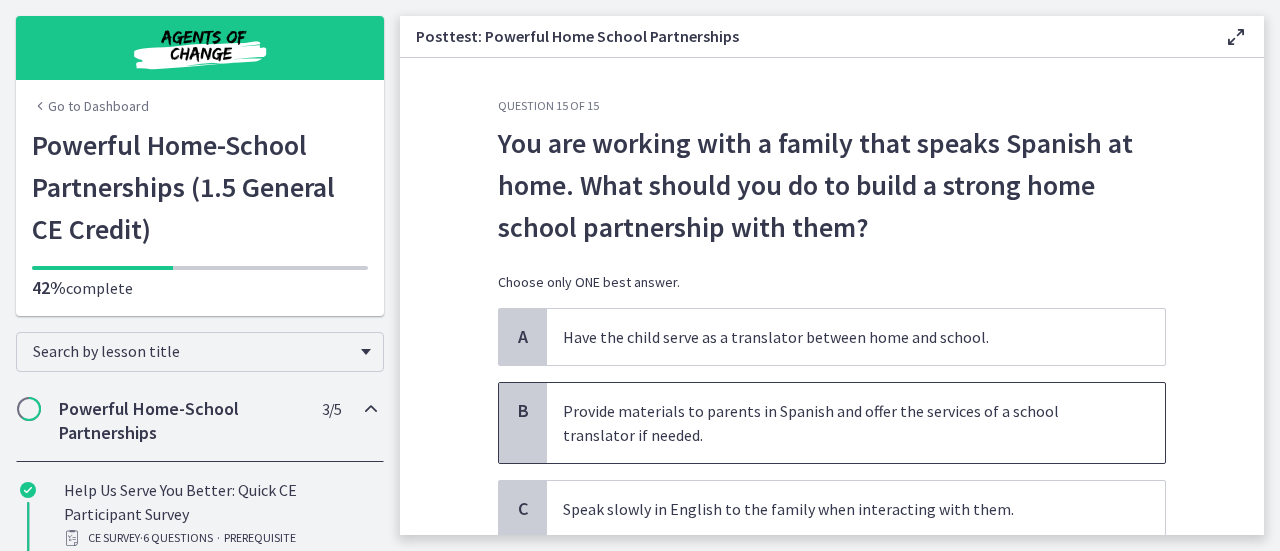 scroll, scrollTop: 100, scrollLeft: 0, axis: vertical 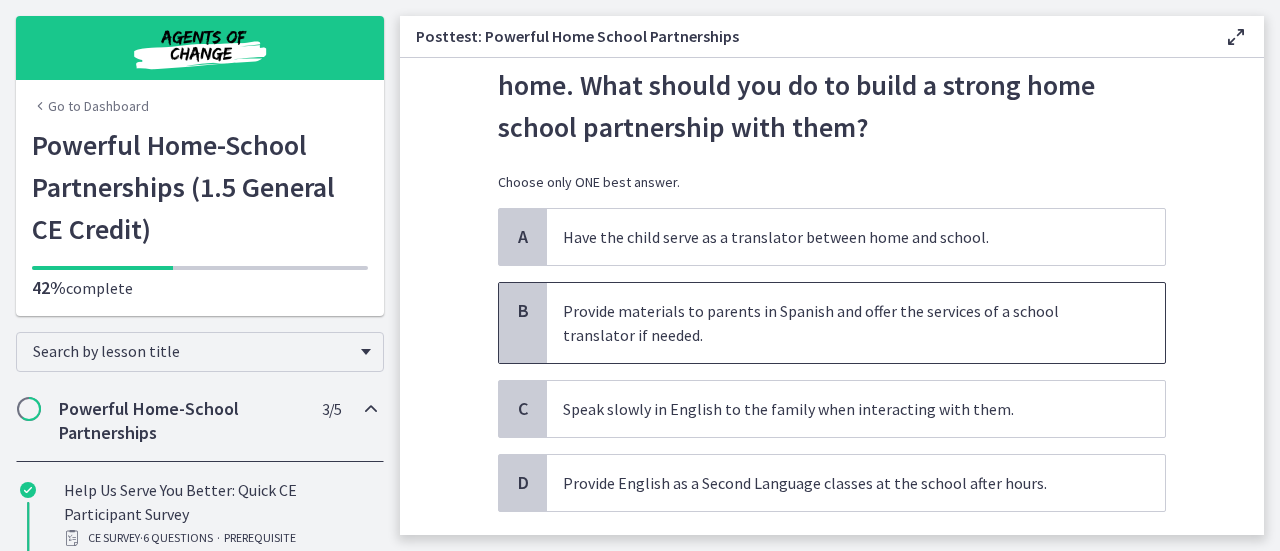 click on "Provide materials to parents in Spanish and offer the services of a school translator if needed." at bounding box center (836, 323) 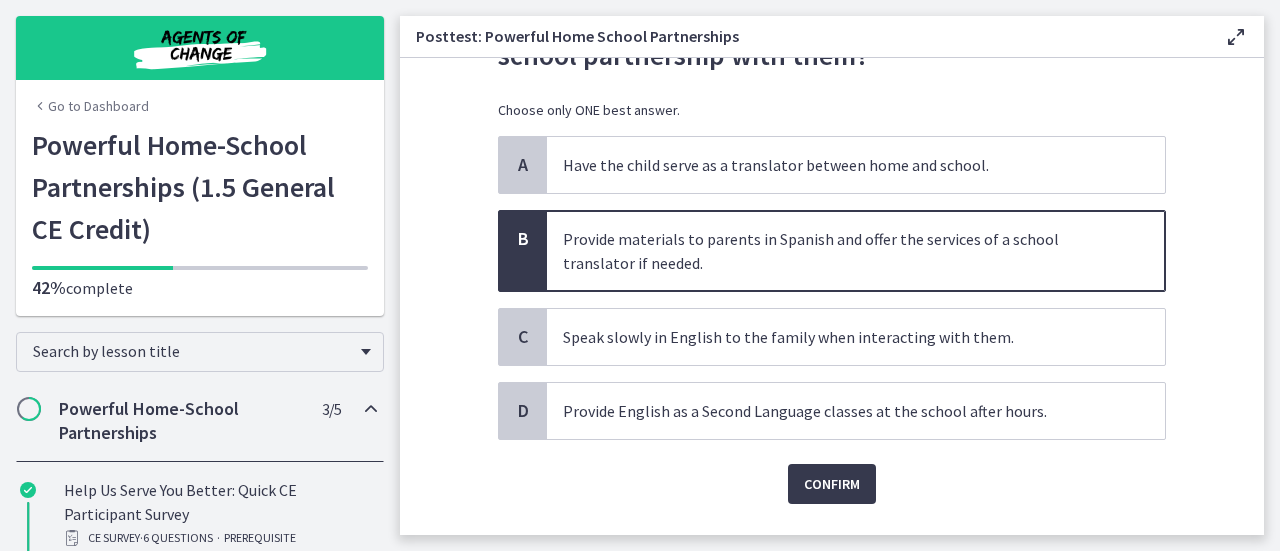 scroll, scrollTop: 200, scrollLeft: 0, axis: vertical 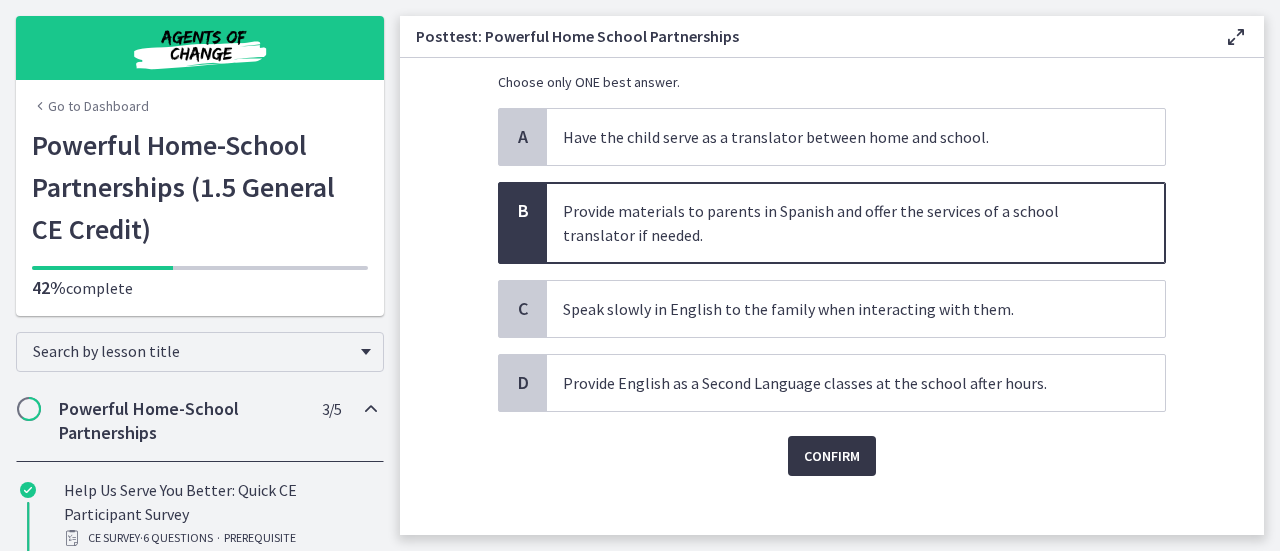 click on "Confirm" at bounding box center (832, 456) 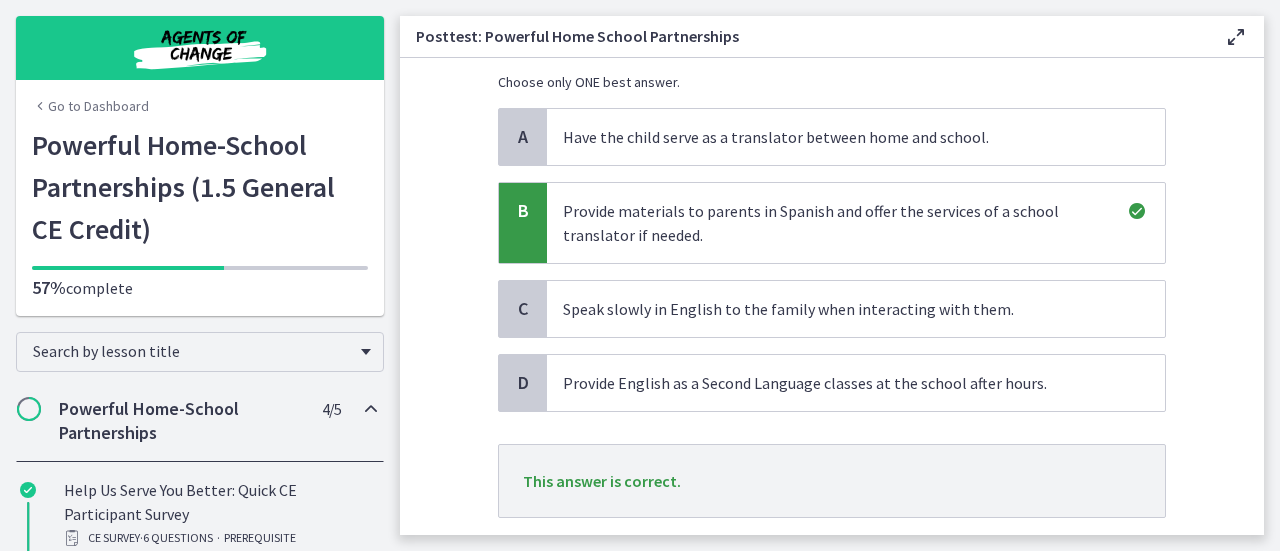 scroll, scrollTop: 300, scrollLeft: 0, axis: vertical 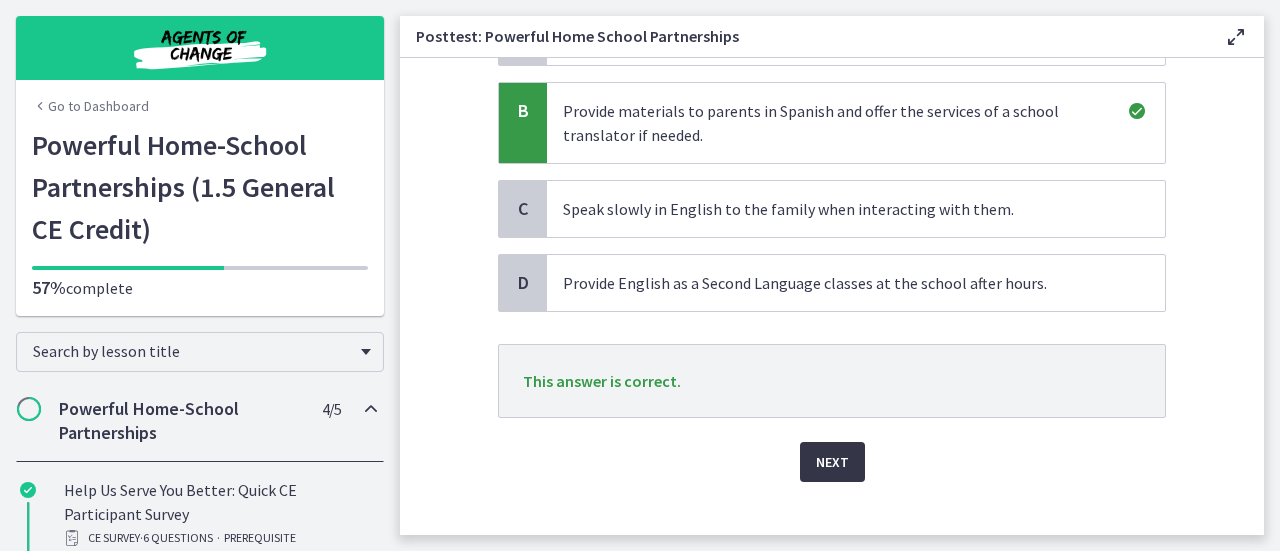 click on "Next" at bounding box center [832, 462] 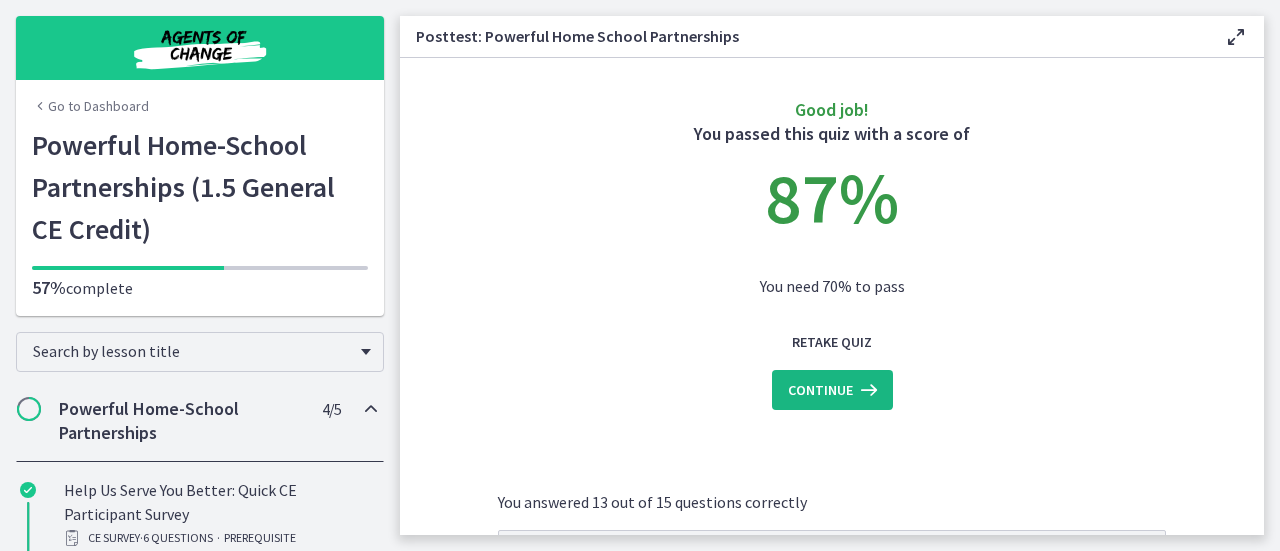 click on "Continue" at bounding box center [820, 390] 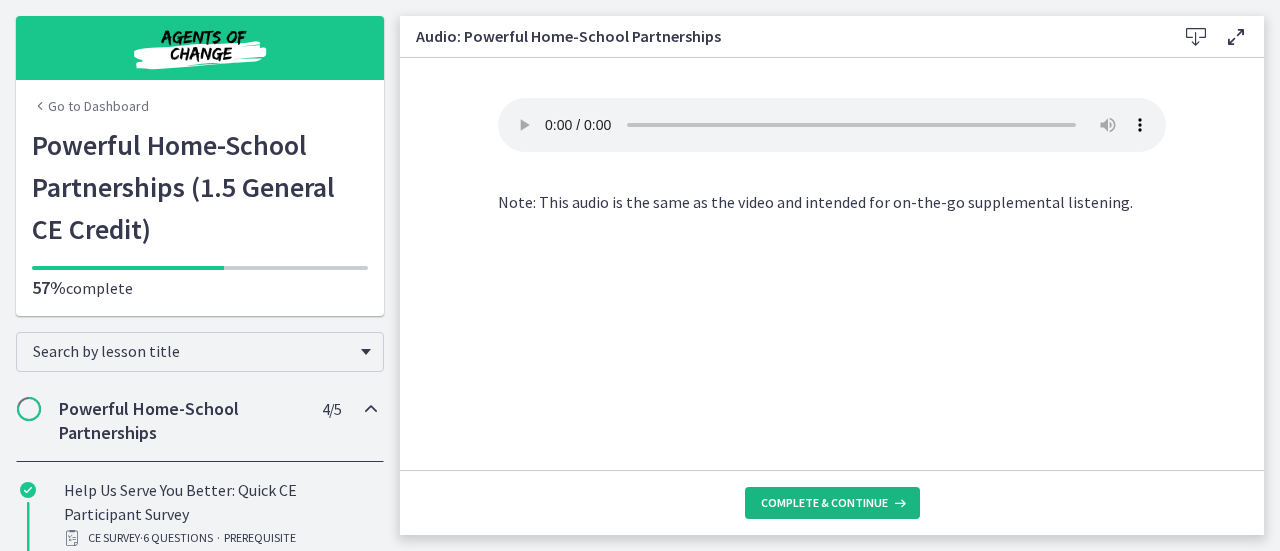 click on "Complete & continue" at bounding box center (824, 503) 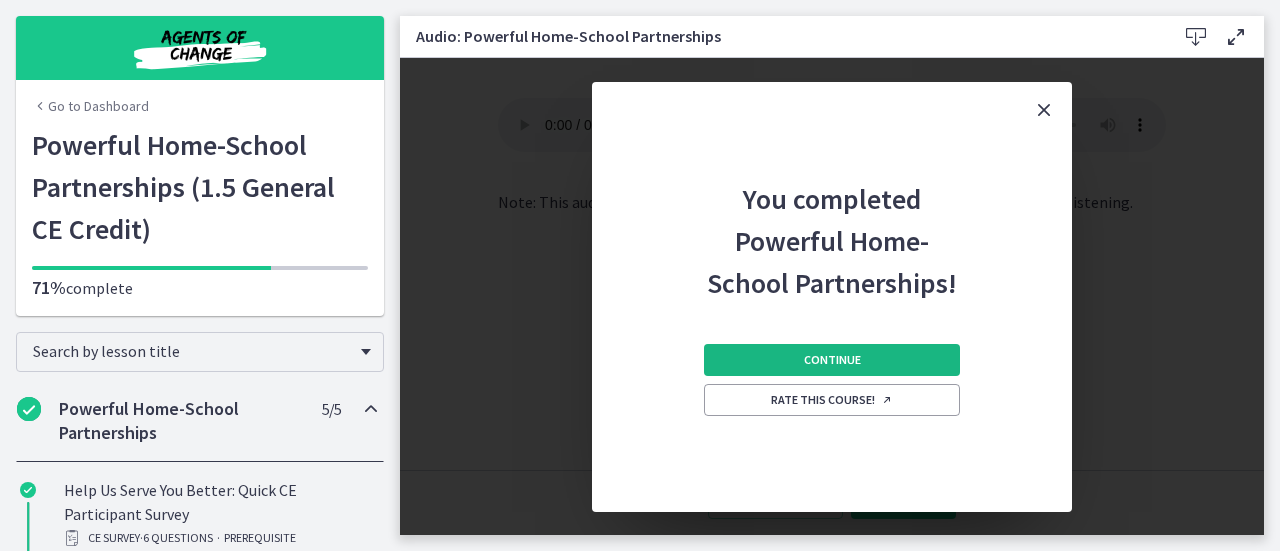 click on "Continue" at bounding box center [832, 360] 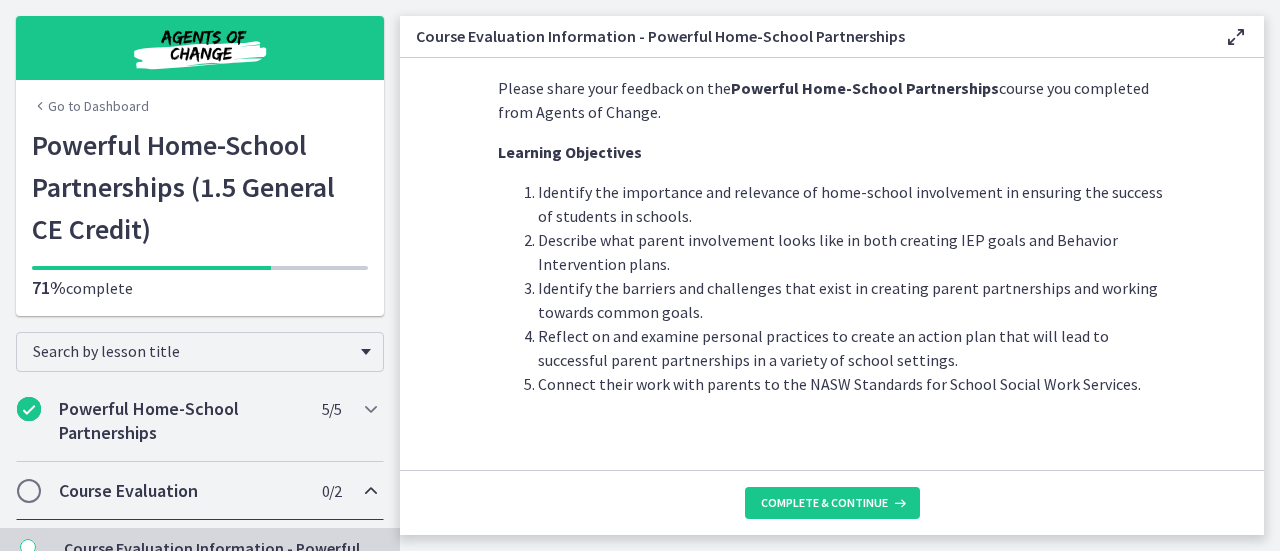 scroll, scrollTop: 59, scrollLeft: 0, axis: vertical 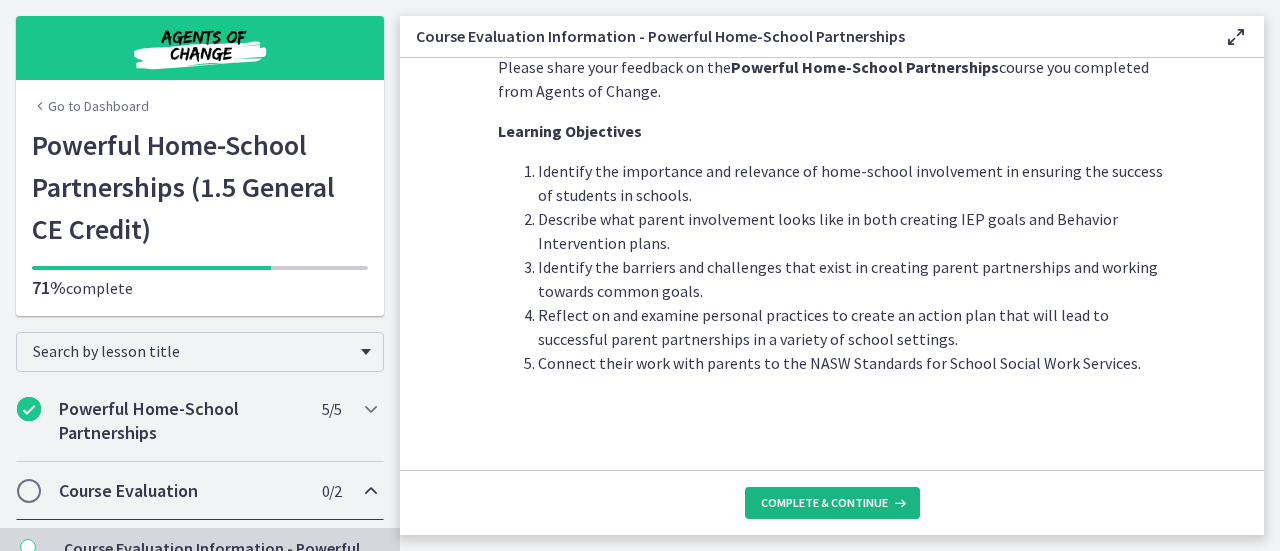 click on "Complete & continue" at bounding box center (824, 503) 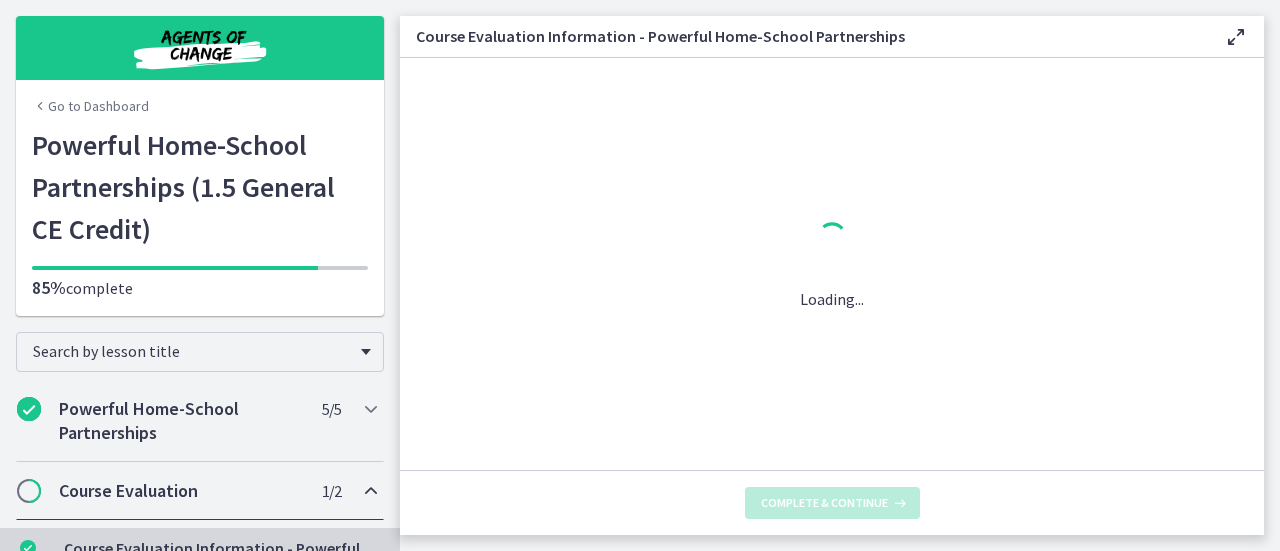 scroll, scrollTop: 0, scrollLeft: 0, axis: both 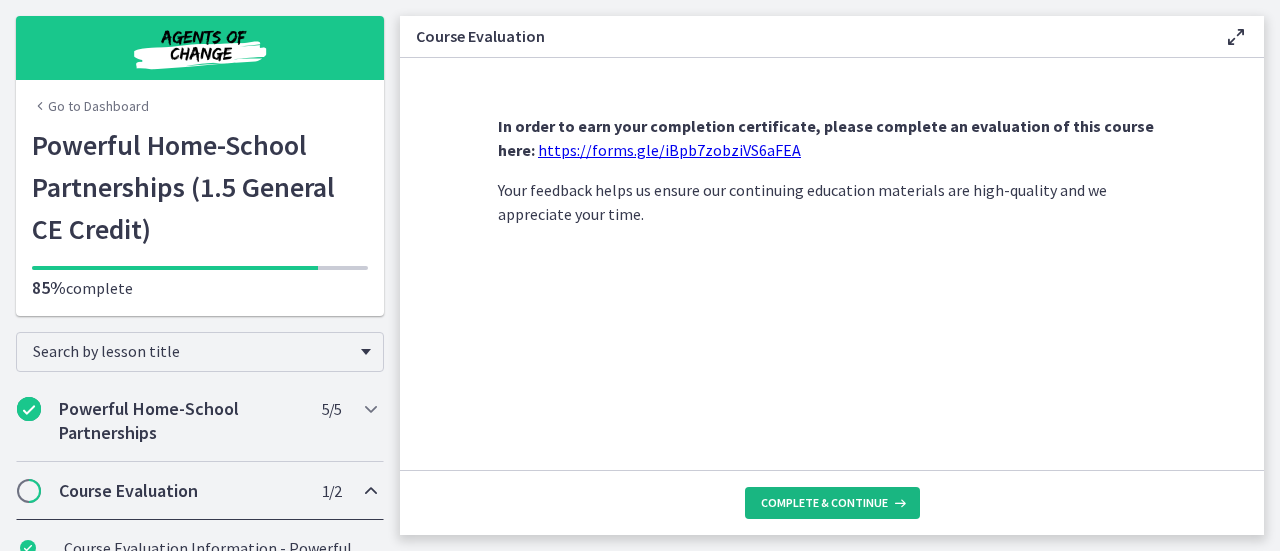 click on "Complete & continue" at bounding box center [824, 503] 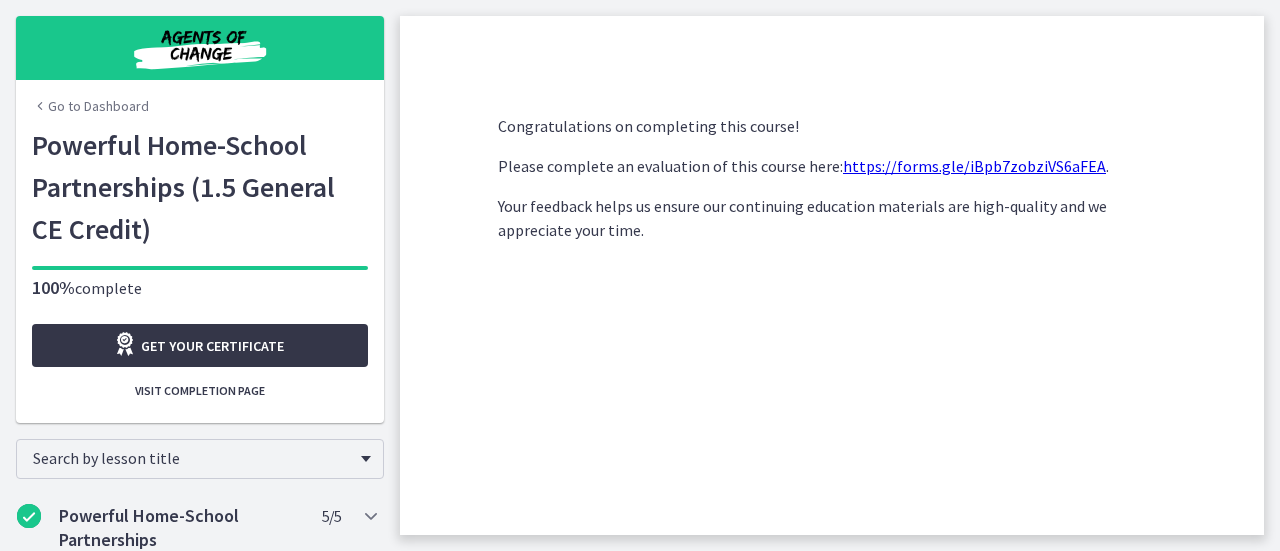 click on "Get your certificate" at bounding box center [212, 346] 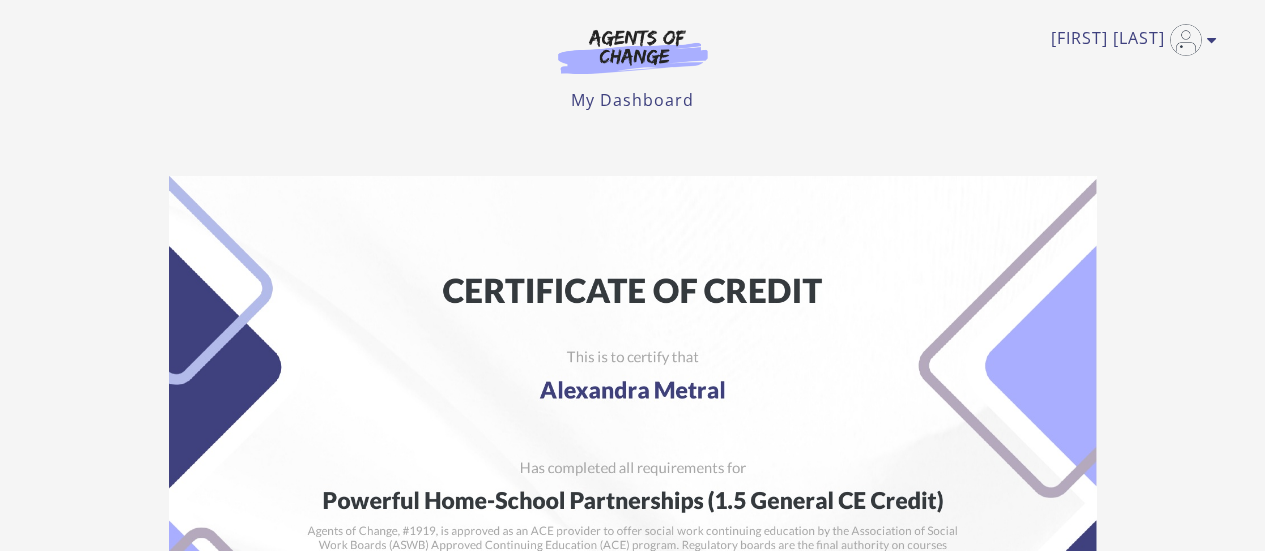 scroll, scrollTop: 0, scrollLeft: 0, axis: both 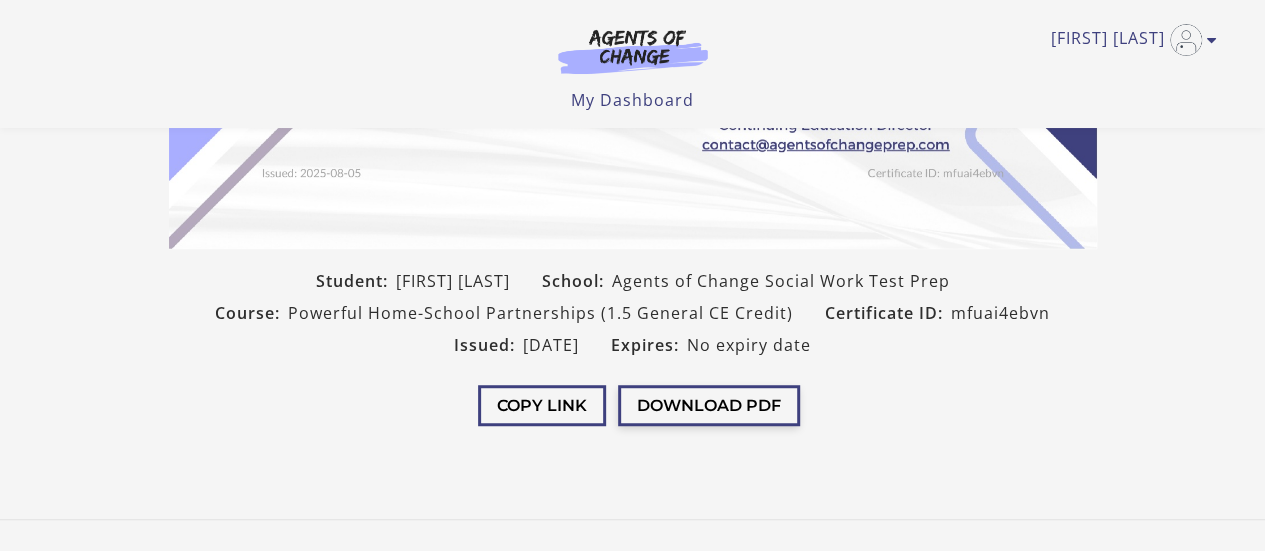 click on "Download PDF" at bounding box center (709, 405) 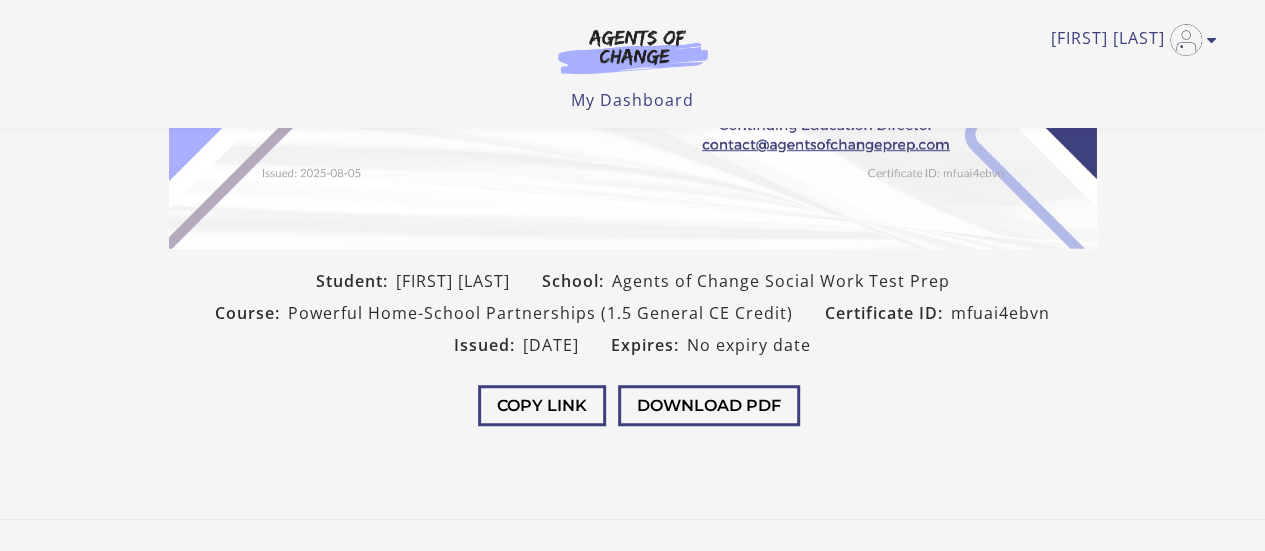 click on "Copy Link
Download PDF" at bounding box center (633, 408) 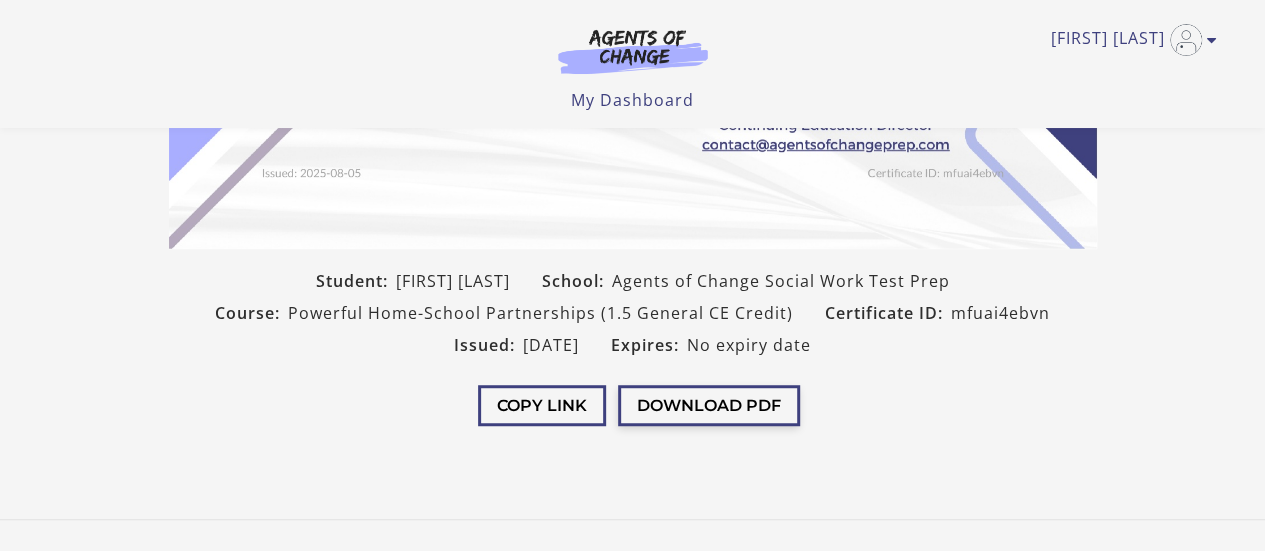 click on "Download PDF" at bounding box center [709, 405] 